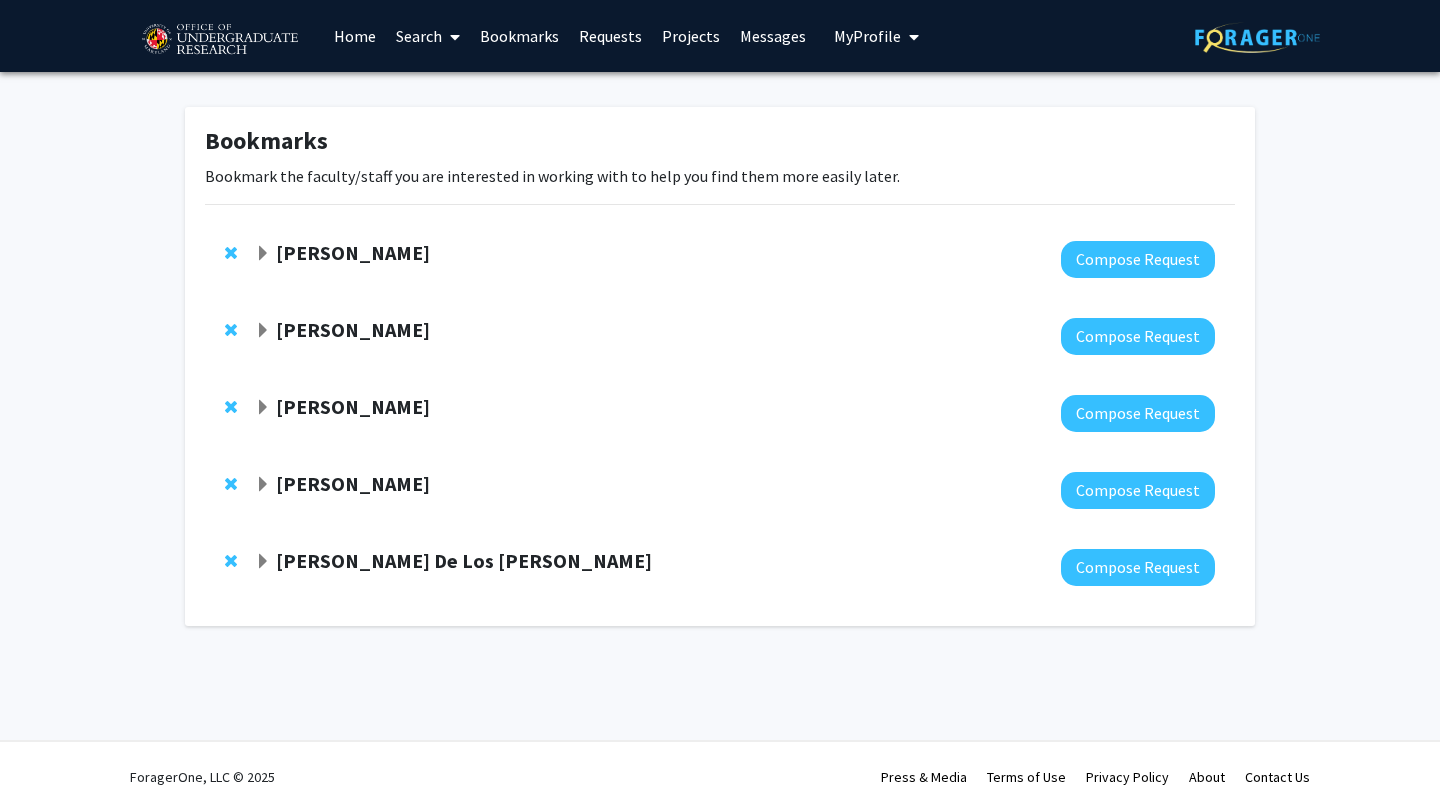 scroll, scrollTop: 0, scrollLeft: 0, axis: both 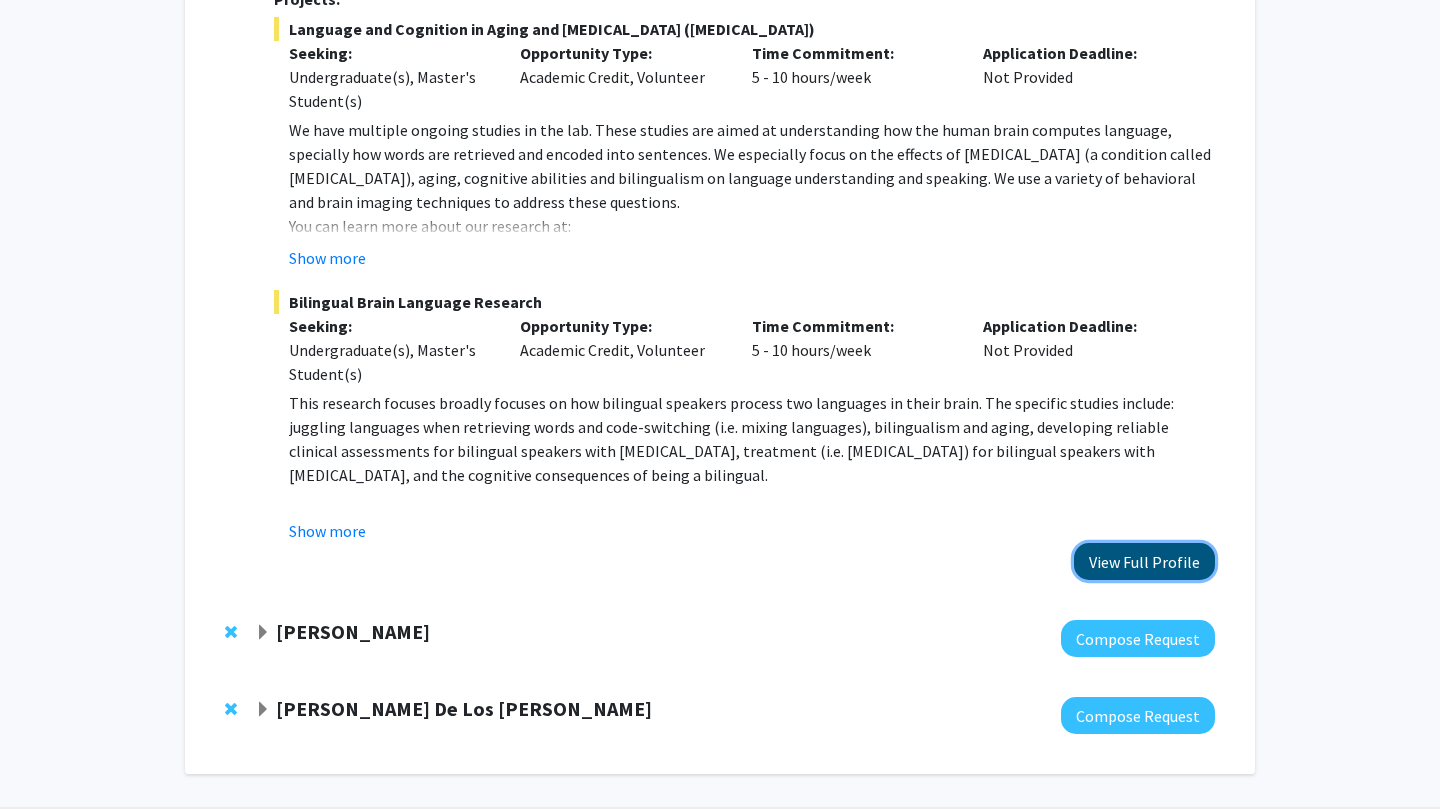 click on "View Full Profile" at bounding box center [1144, 561] 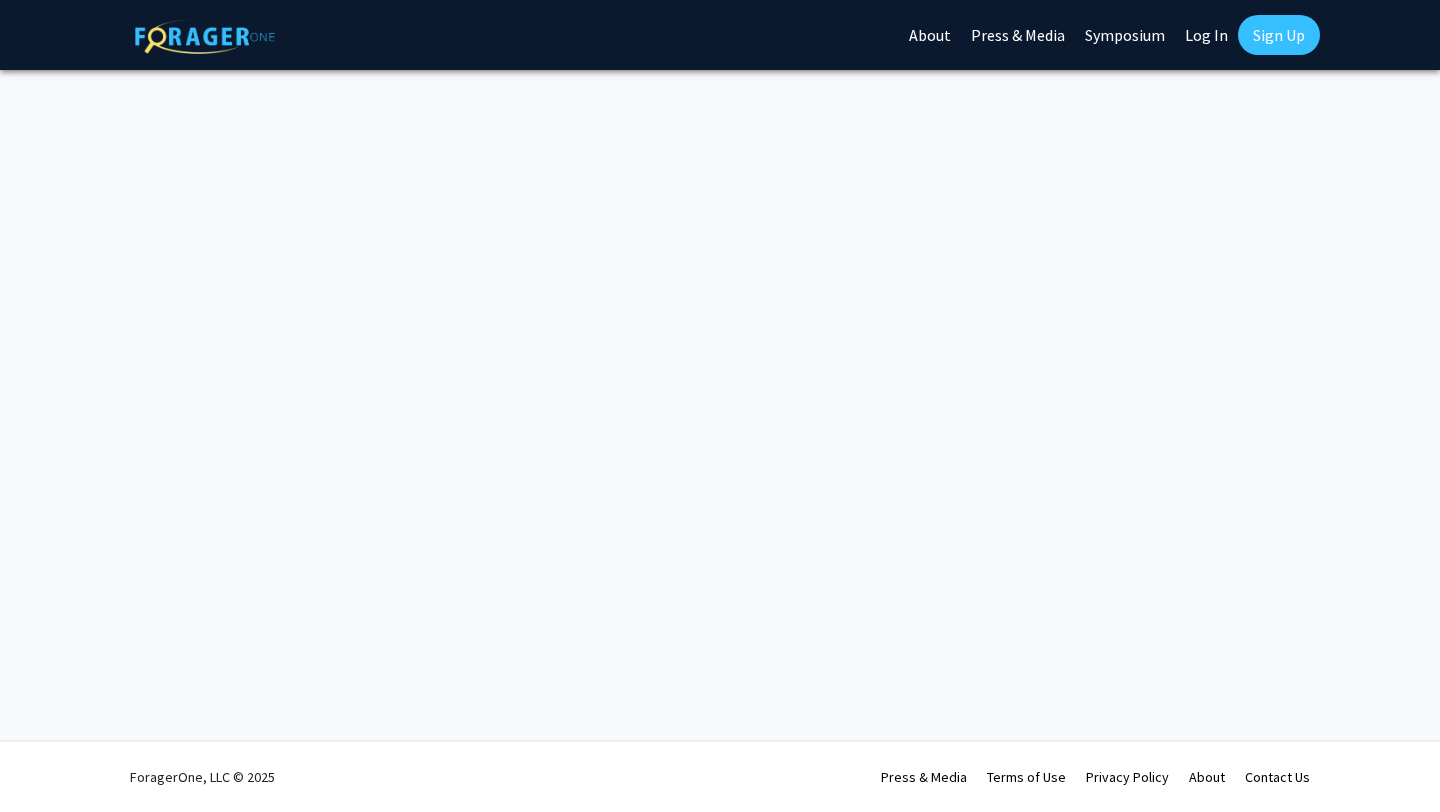 scroll, scrollTop: 0, scrollLeft: 0, axis: both 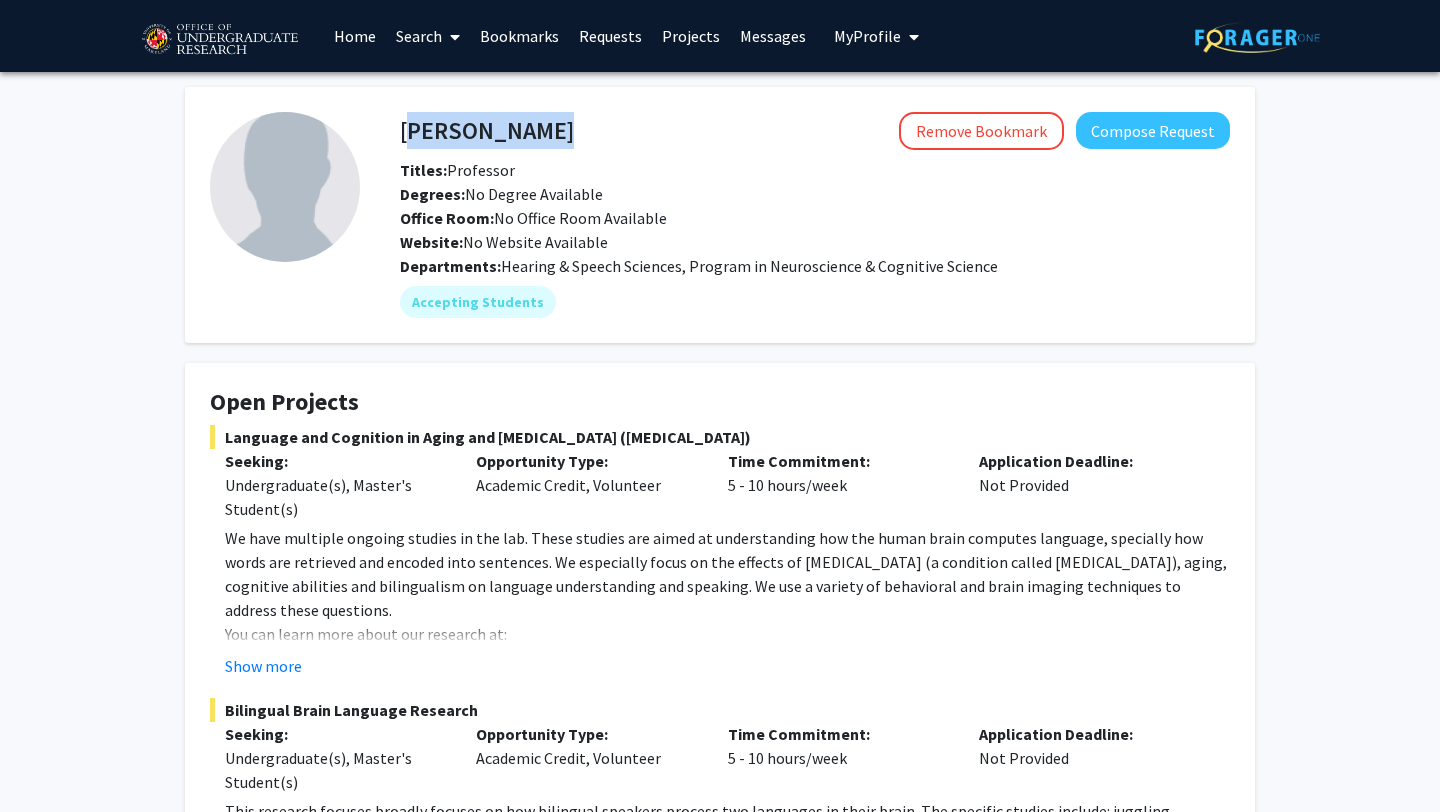 click on "Yasmeen Faroqi-Shah  Remove Bookmark  Compose Request" 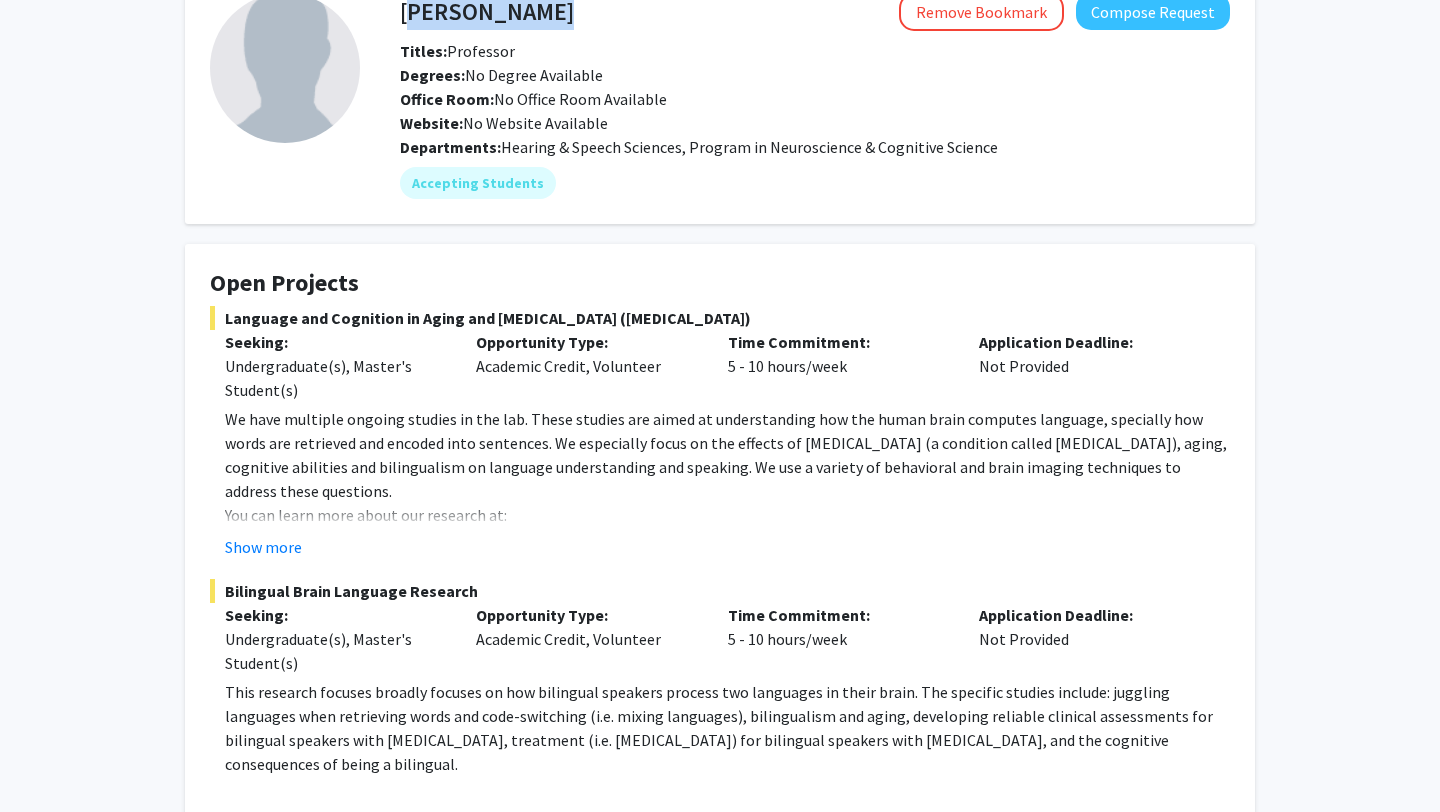scroll, scrollTop: 461, scrollLeft: 0, axis: vertical 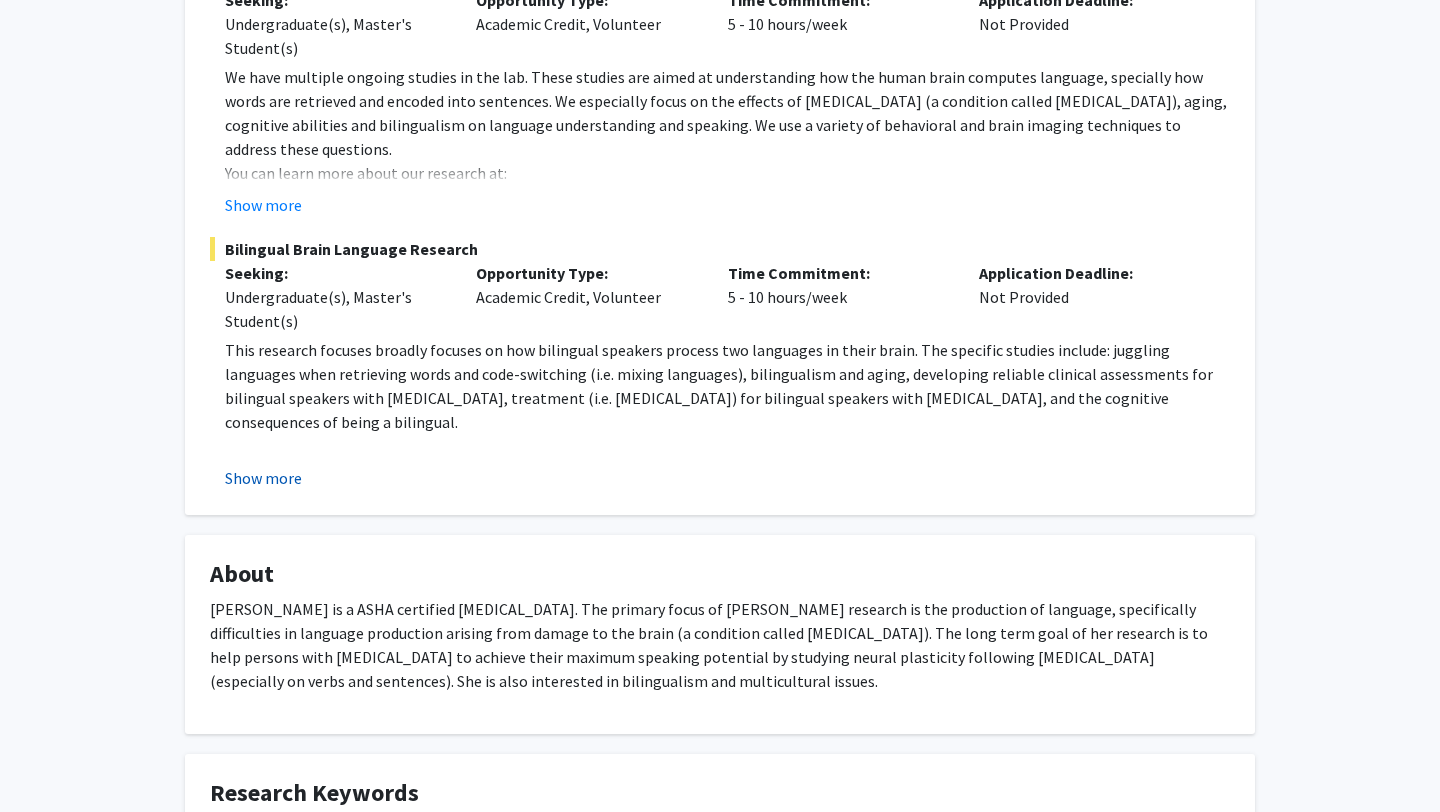 click on "Show more" 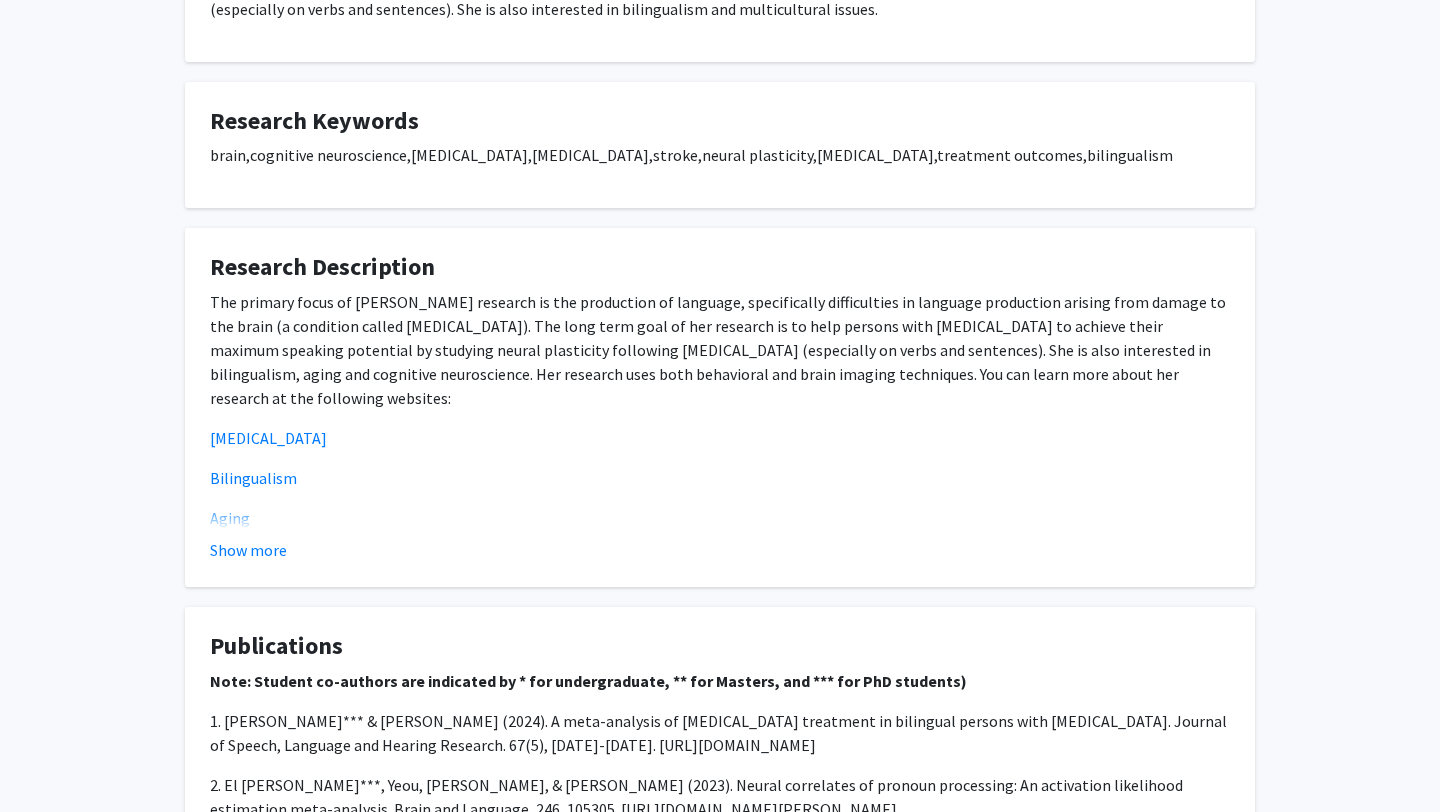 scroll, scrollTop: 1249, scrollLeft: 0, axis: vertical 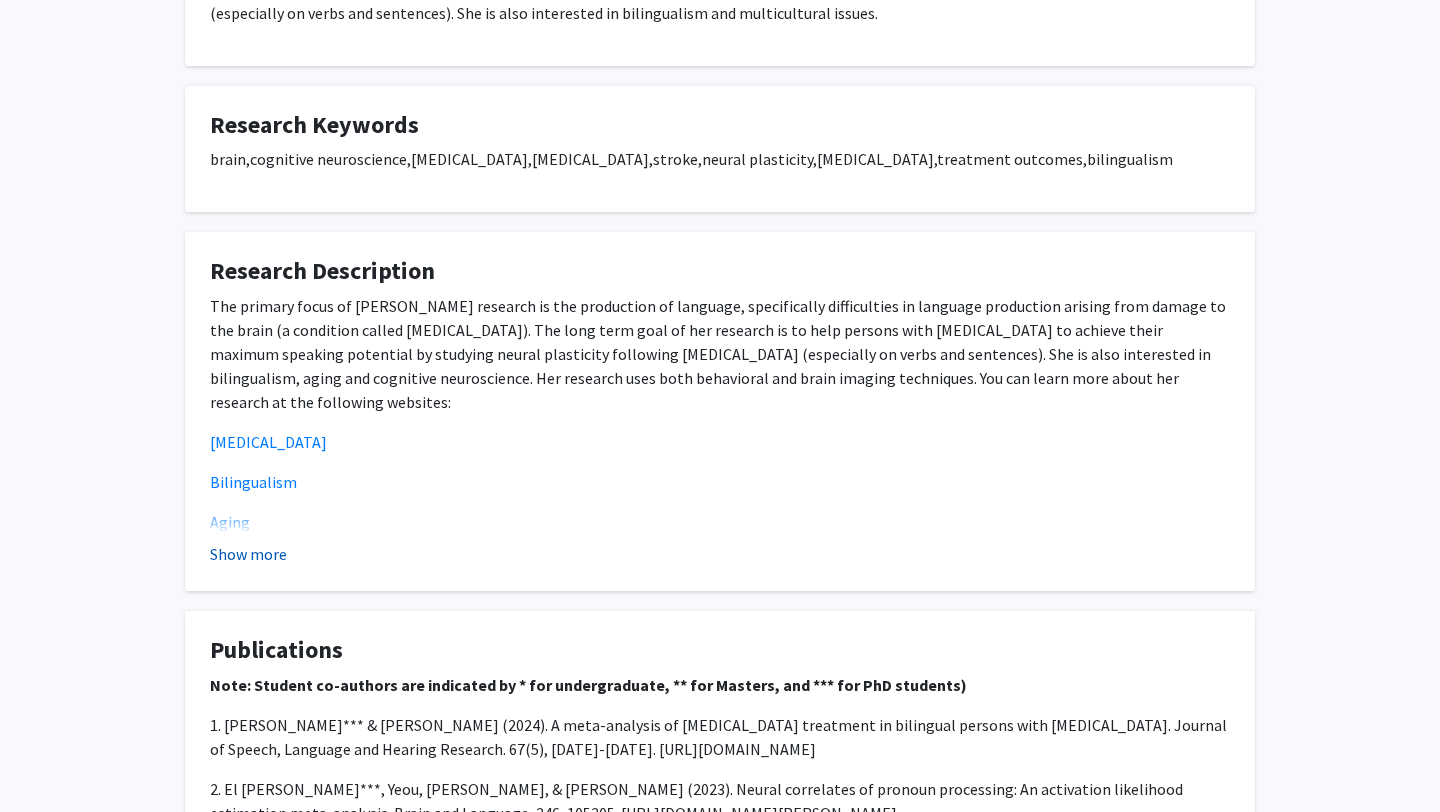 click on "Show more" 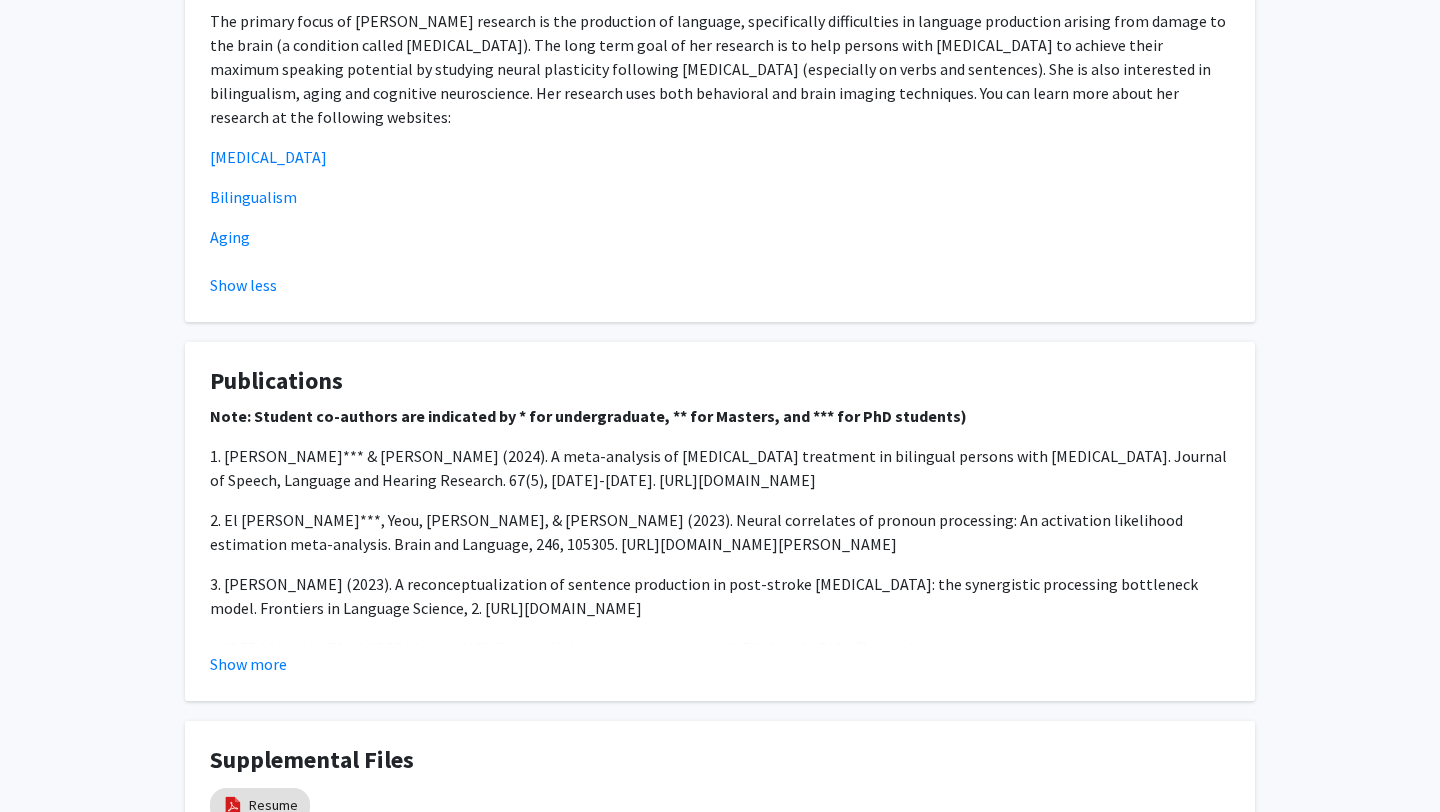 scroll, scrollTop: 1536, scrollLeft: 0, axis: vertical 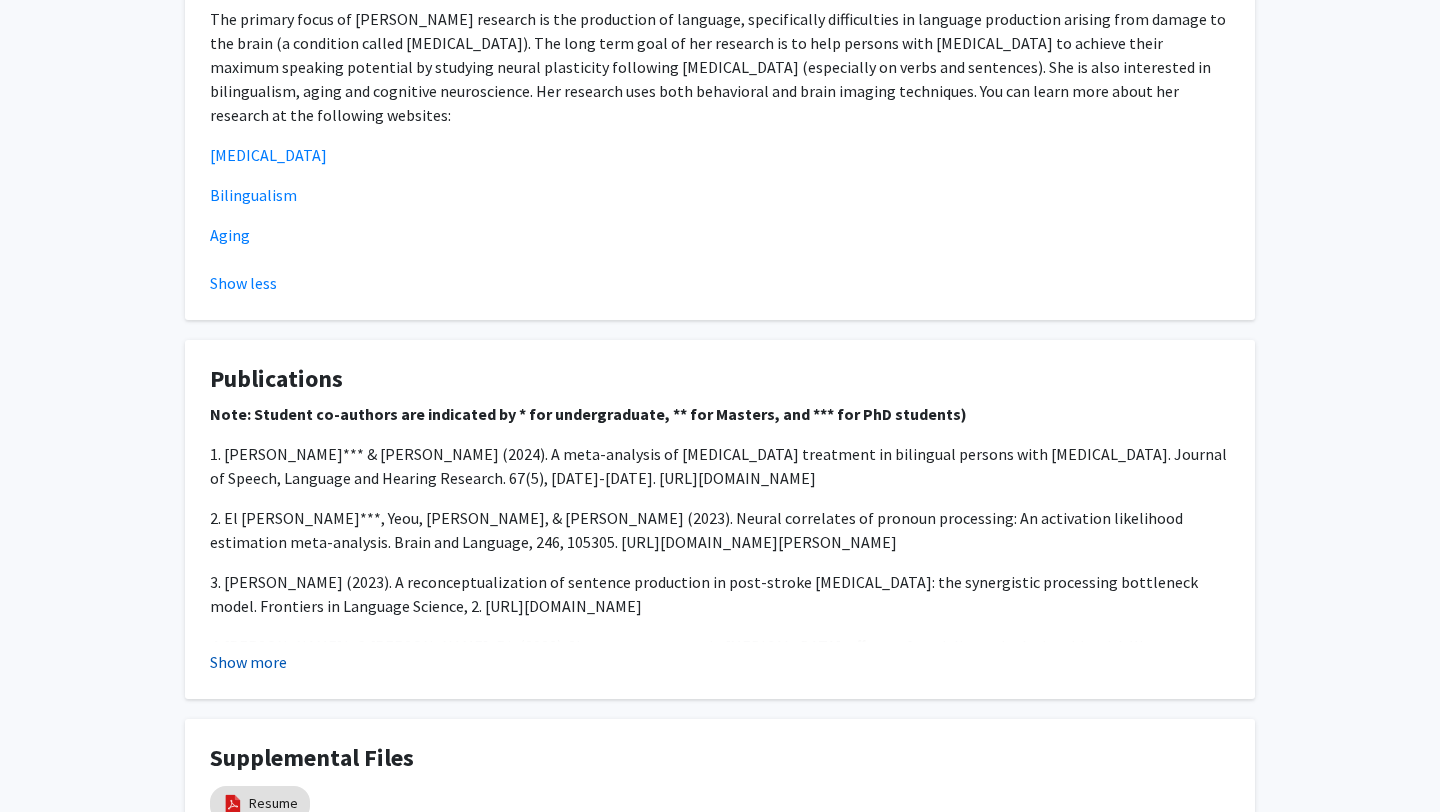 click on "Show more" 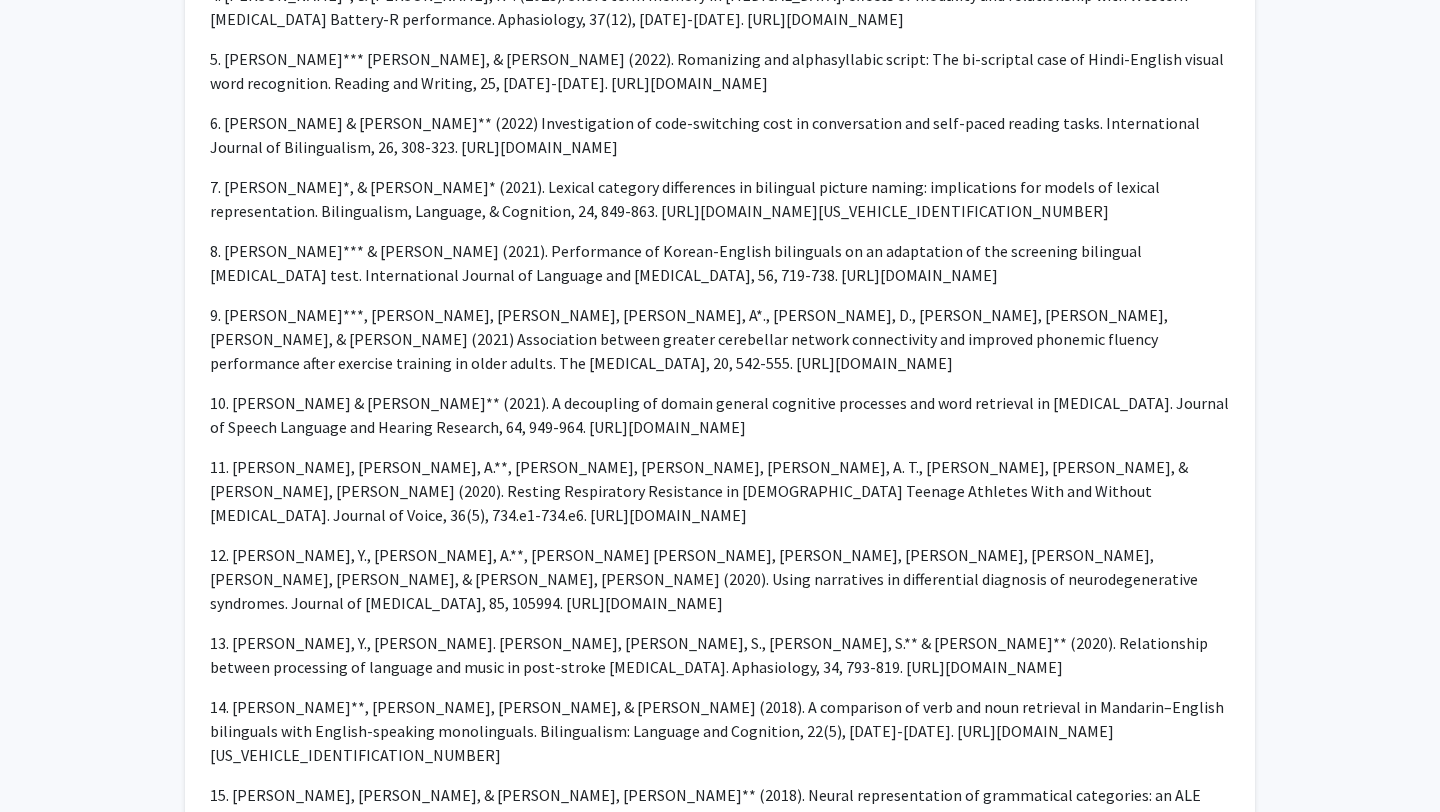 scroll, scrollTop: 2193, scrollLeft: 0, axis: vertical 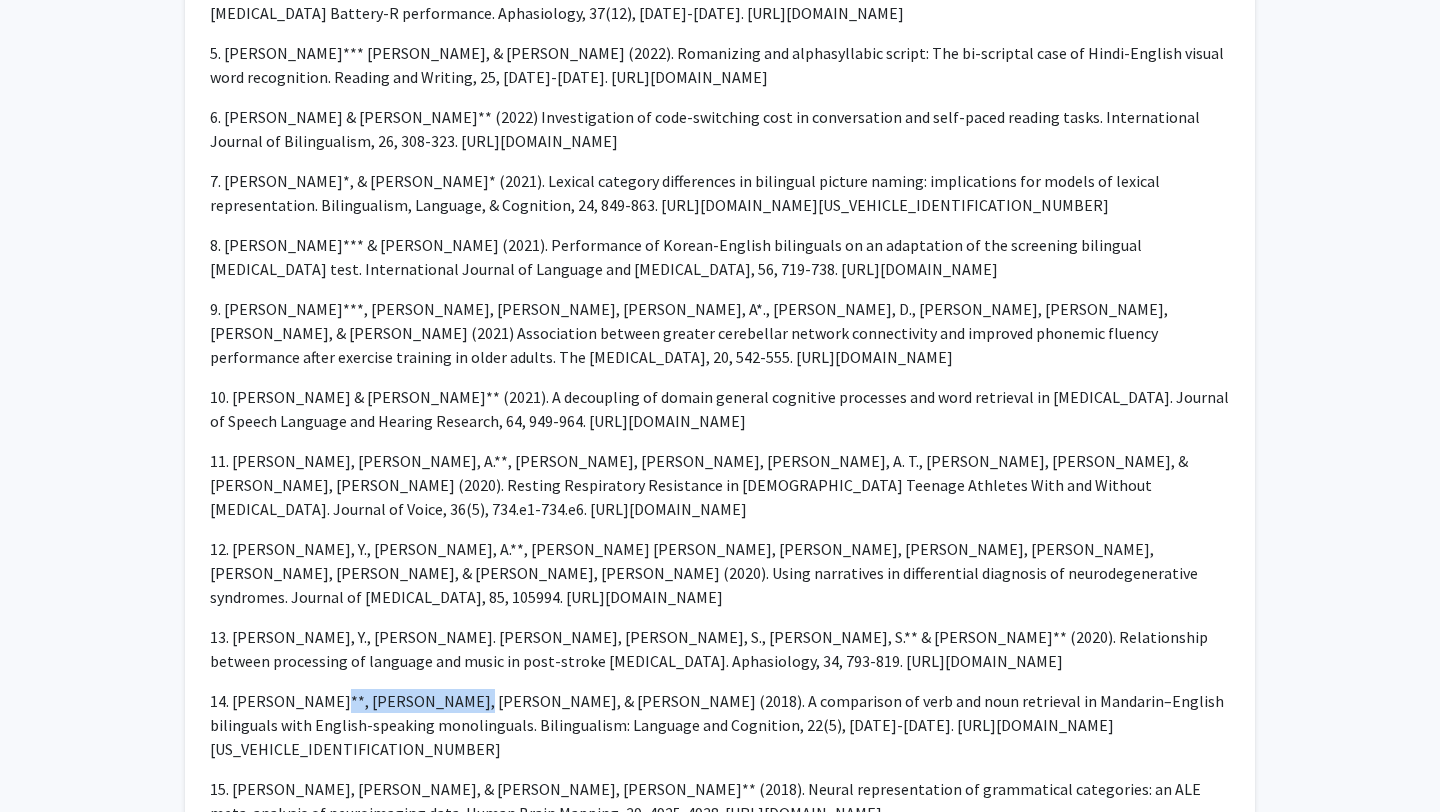 drag, startPoint x: 305, startPoint y: 623, endPoint x: 421, endPoint y: 638, distance: 116.965805 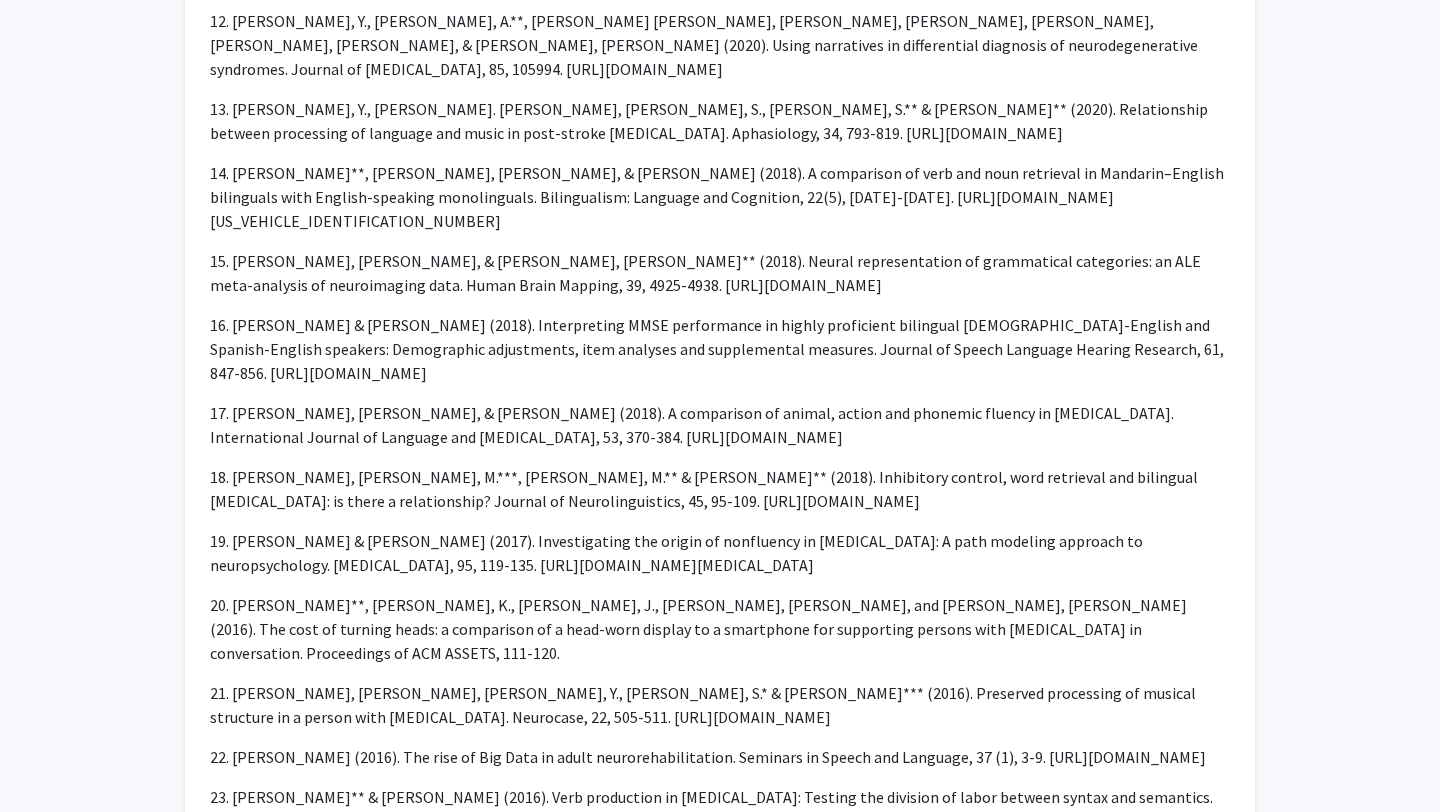 scroll, scrollTop: 2719, scrollLeft: 0, axis: vertical 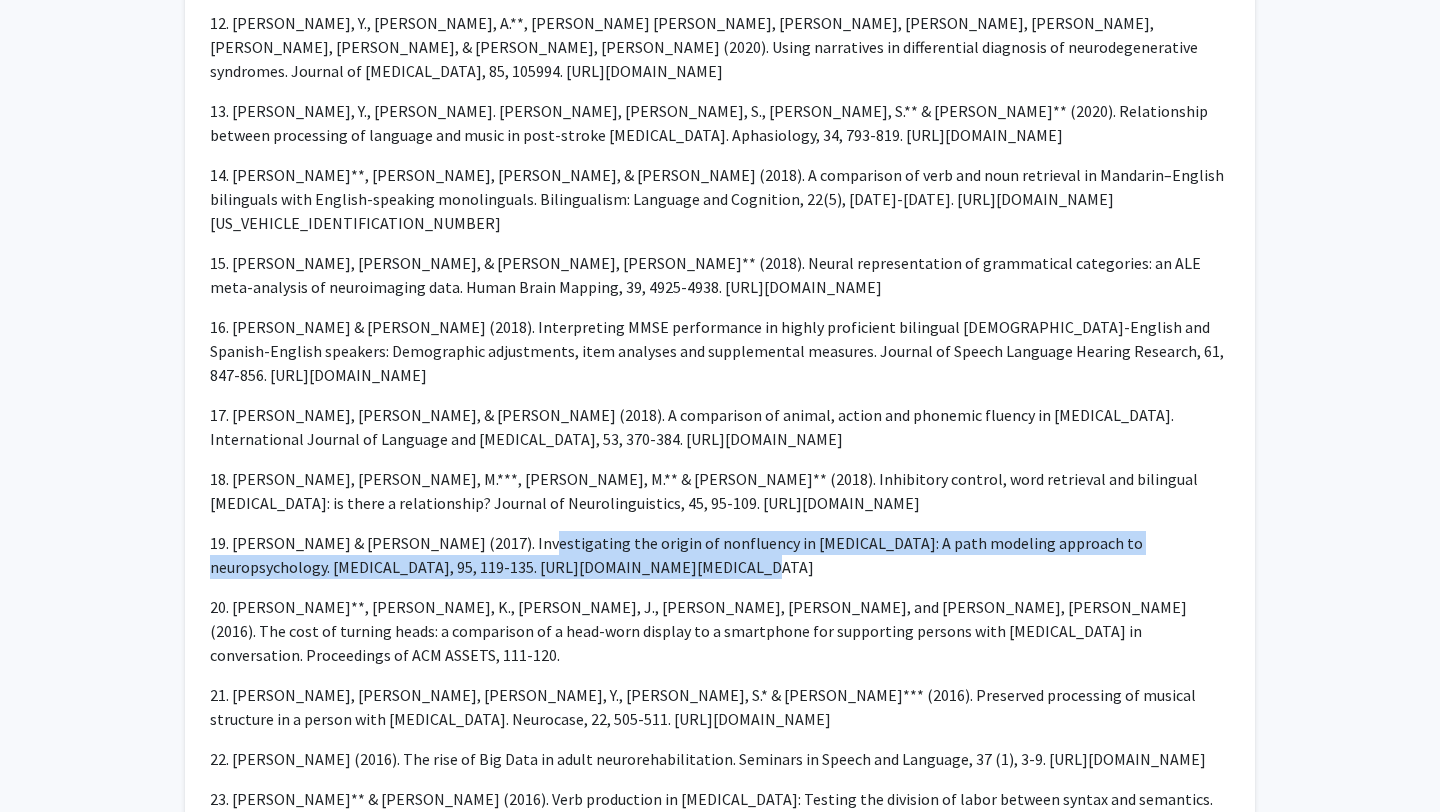 drag, startPoint x: 493, startPoint y: 451, endPoint x: 585, endPoint y: 476, distance: 95.33625 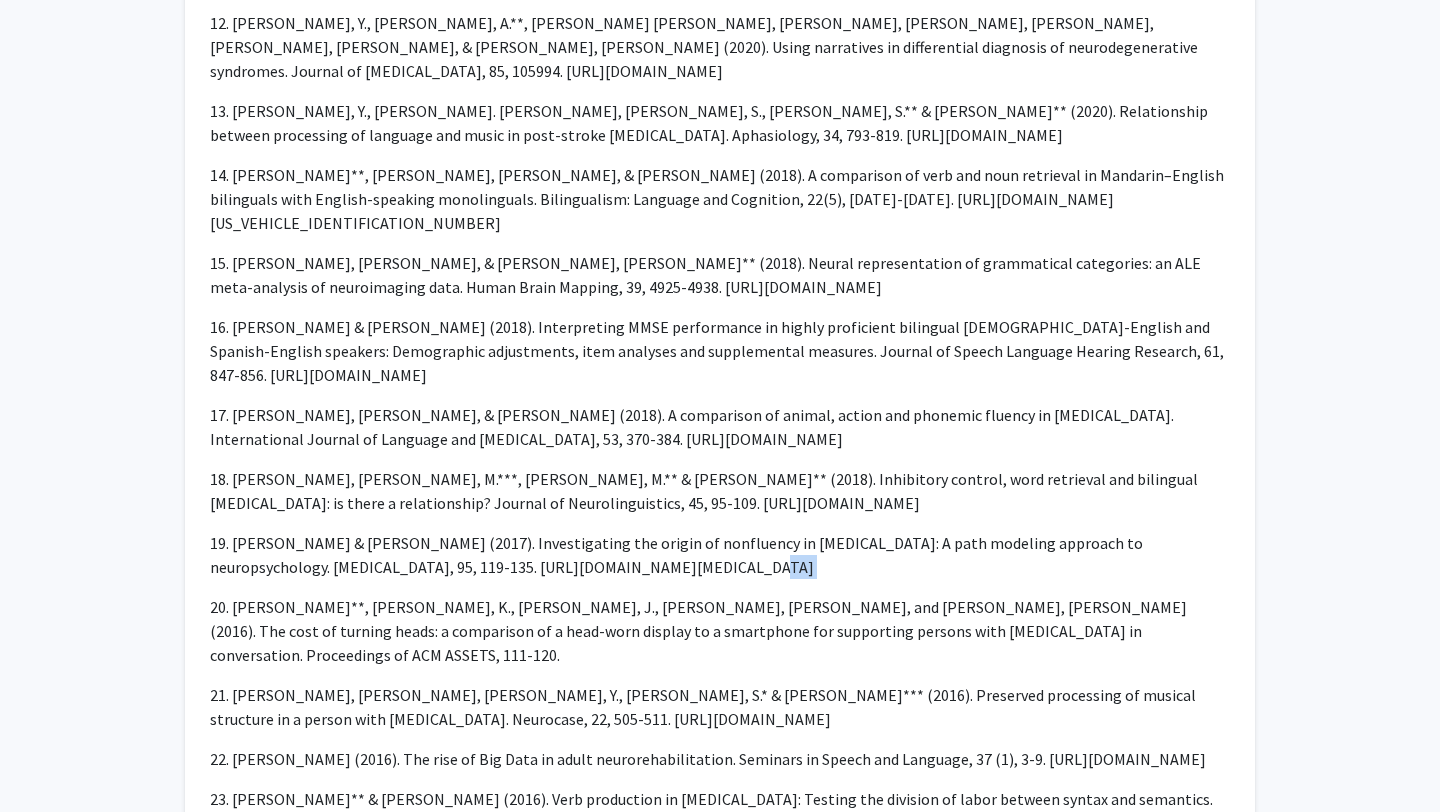 click on "19. Nozari, N. & Faroqi-Shah, Y. (2017). Investigating the origin of nonfluency in aphasia: A path modeling approach to neuropsychology. Cortex, 95, 119-135. https://doi.org/10.1016/j.cortex.2017.08.003" 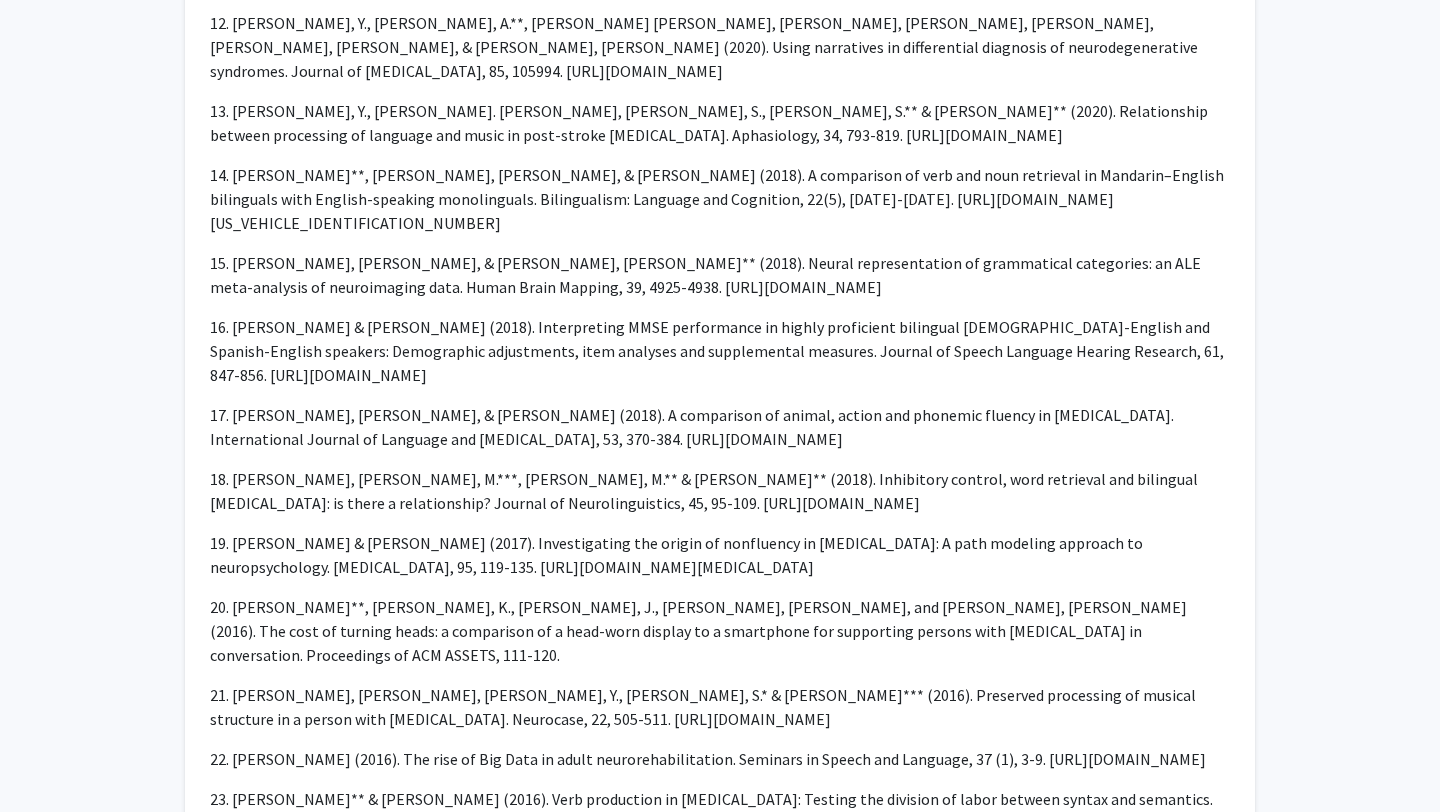click on "19. Nozari, N. & Faroqi-Shah, Y. (2017). Investigating the origin of nonfluency in aphasia: A path modeling approach to neuropsychology. Cortex, 95, 119-135. https://doi.org/10.1016/j.cortex.2017.08.003" 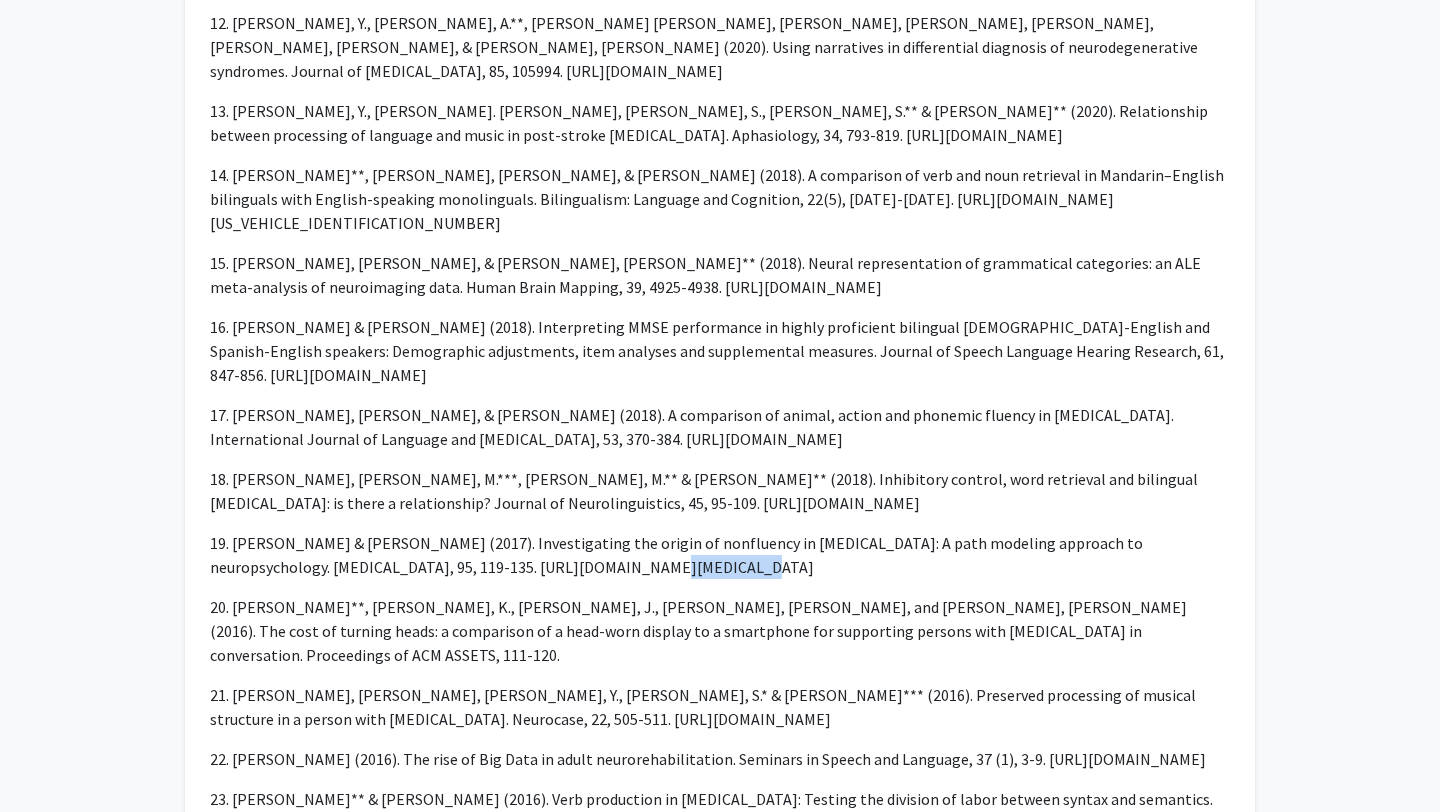 click on "19. Nozari, N. & Faroqi-Shah, Y. (2017). Investigating the origin of nonfluency in aphasia: A path modeling approach to neuropsychology. Cortex, 95, 119-135. https://doi.org/10.1016/j.cortex.2017.08.003" 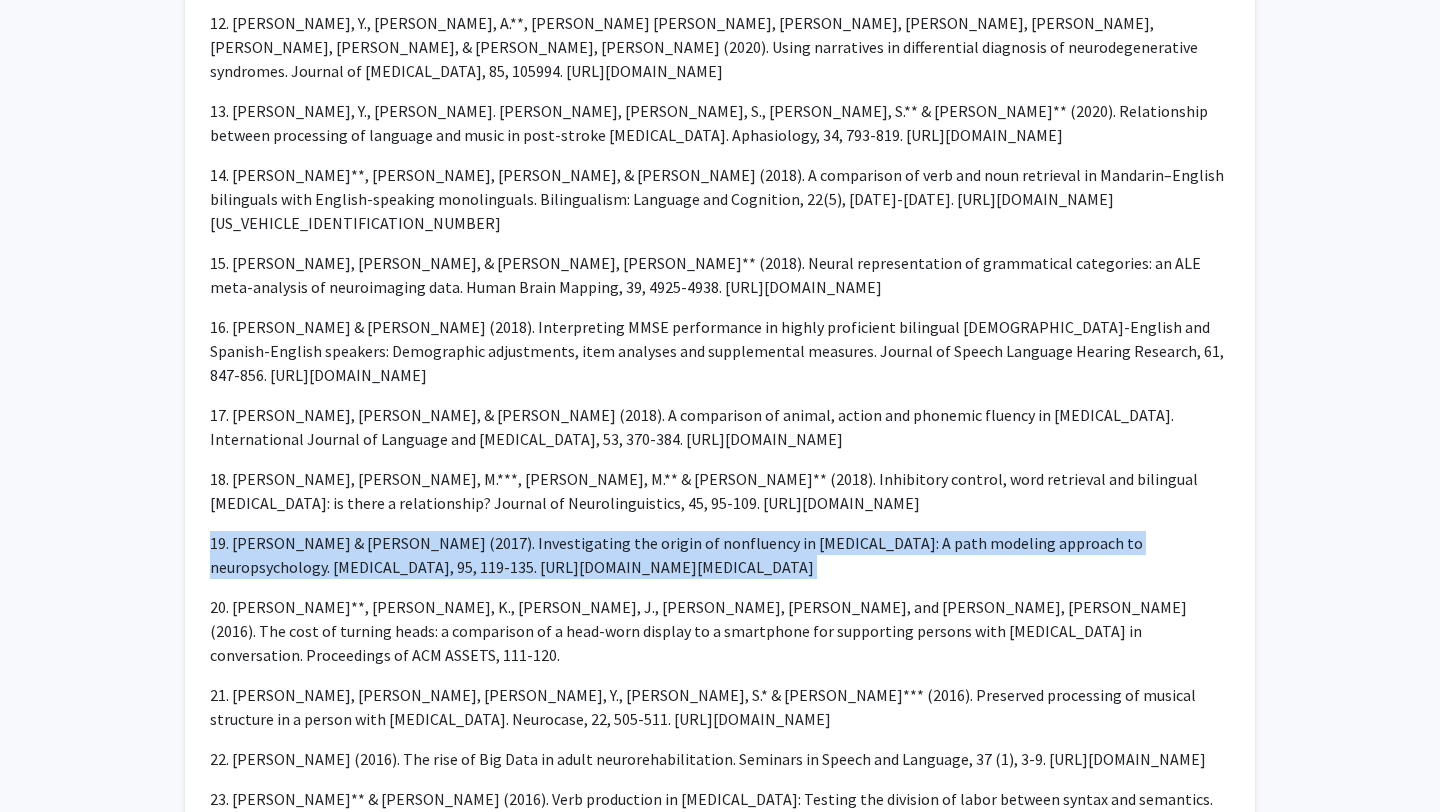 click on "19. Nozari, N. & Faroqi-Shah, Y. (2017). Investigating the origin of nonfluency in aphasia: A path modeling approach to neuropsychology. Cortex, 95, 119-135. https://doi.org/10.1016/j.cortex.2017.08.003" 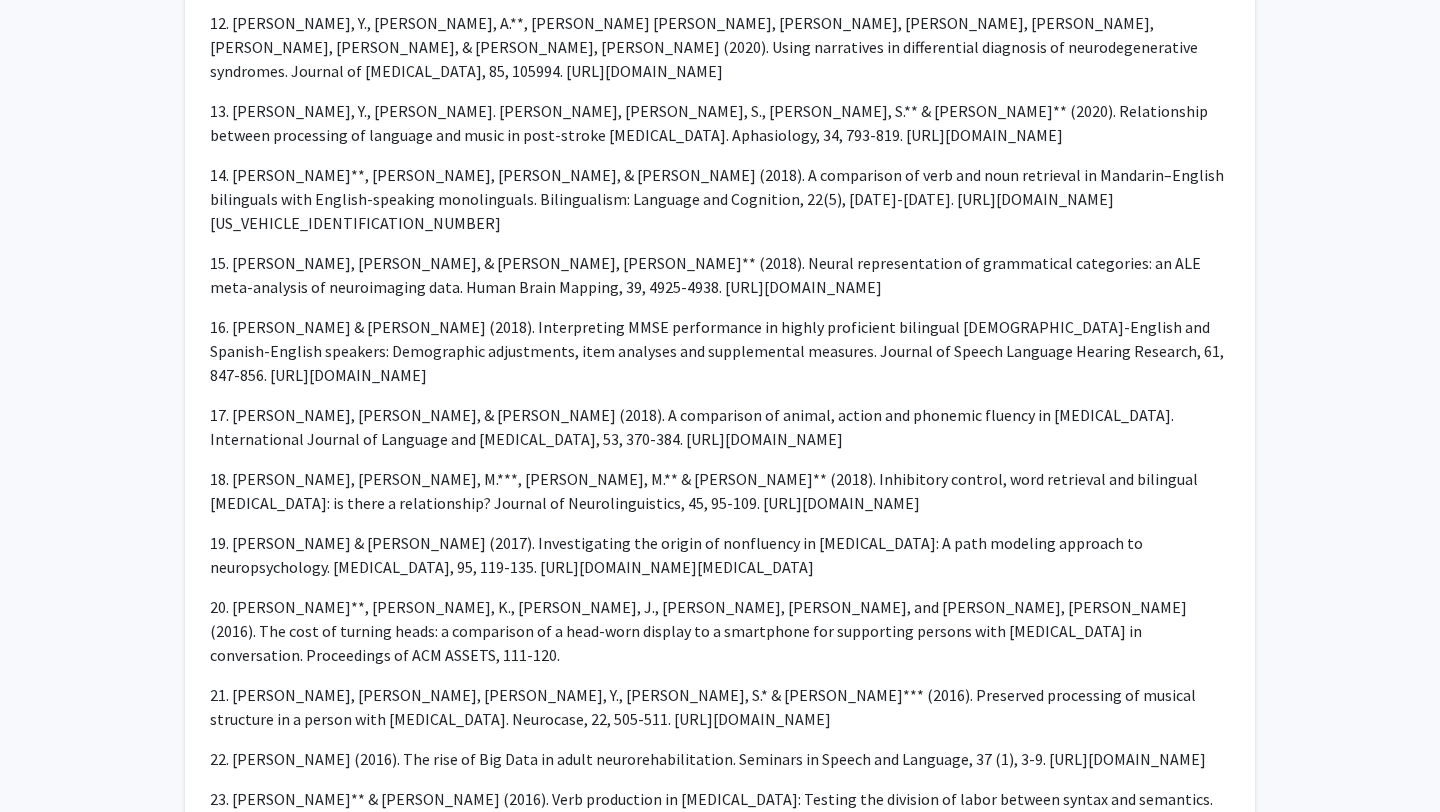 click on "19. Nozari, N. & Faroqi-Shah, Y. (2017). Investigating the origin of nonfluency in aphasia: A path modeling approach to neuropsychology. Cortex, 95, 119-135. https://doi.org/10.1016/j.cortex.2017.08.003" 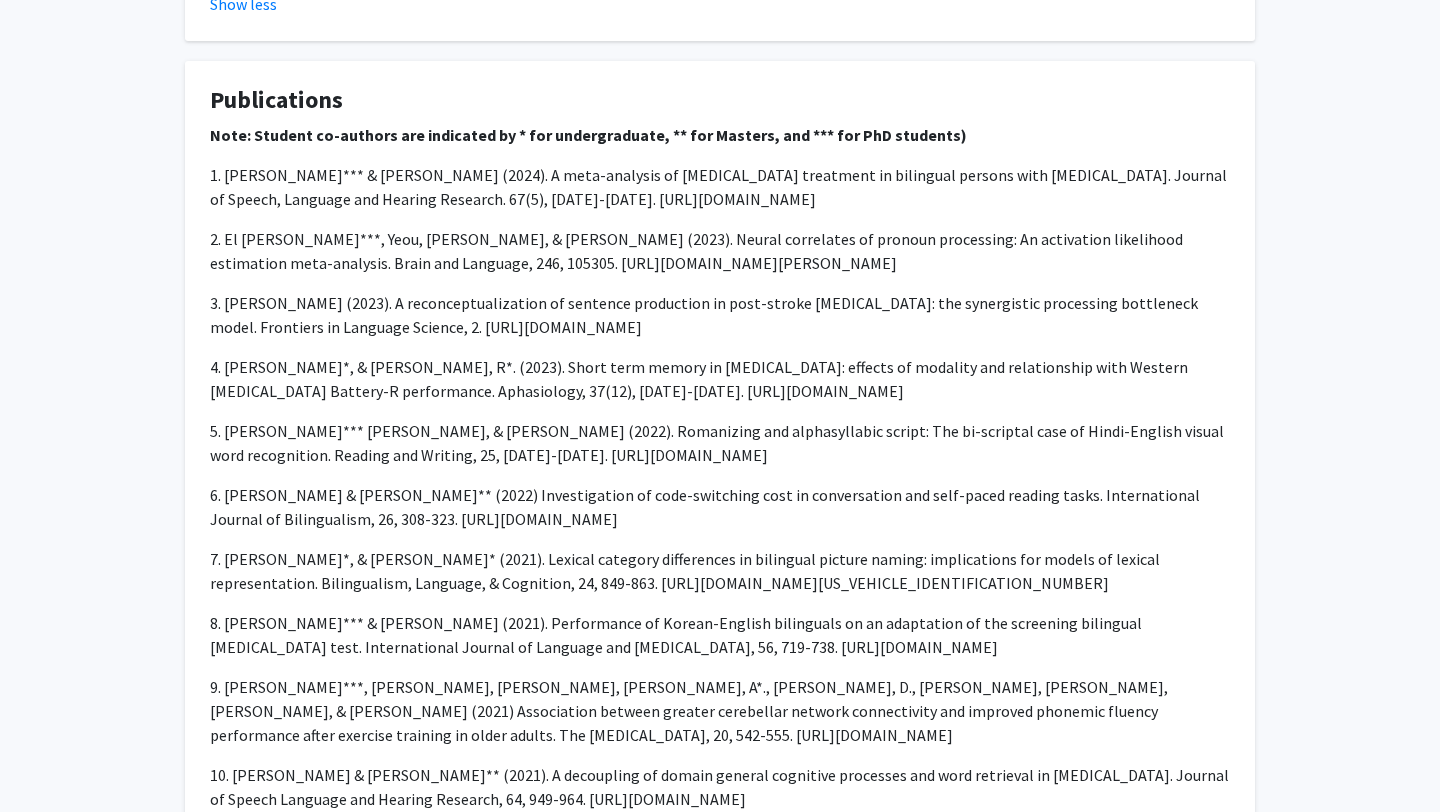 scroll, scrollTop: 1812, scrollLeft: 0, axis: vertical 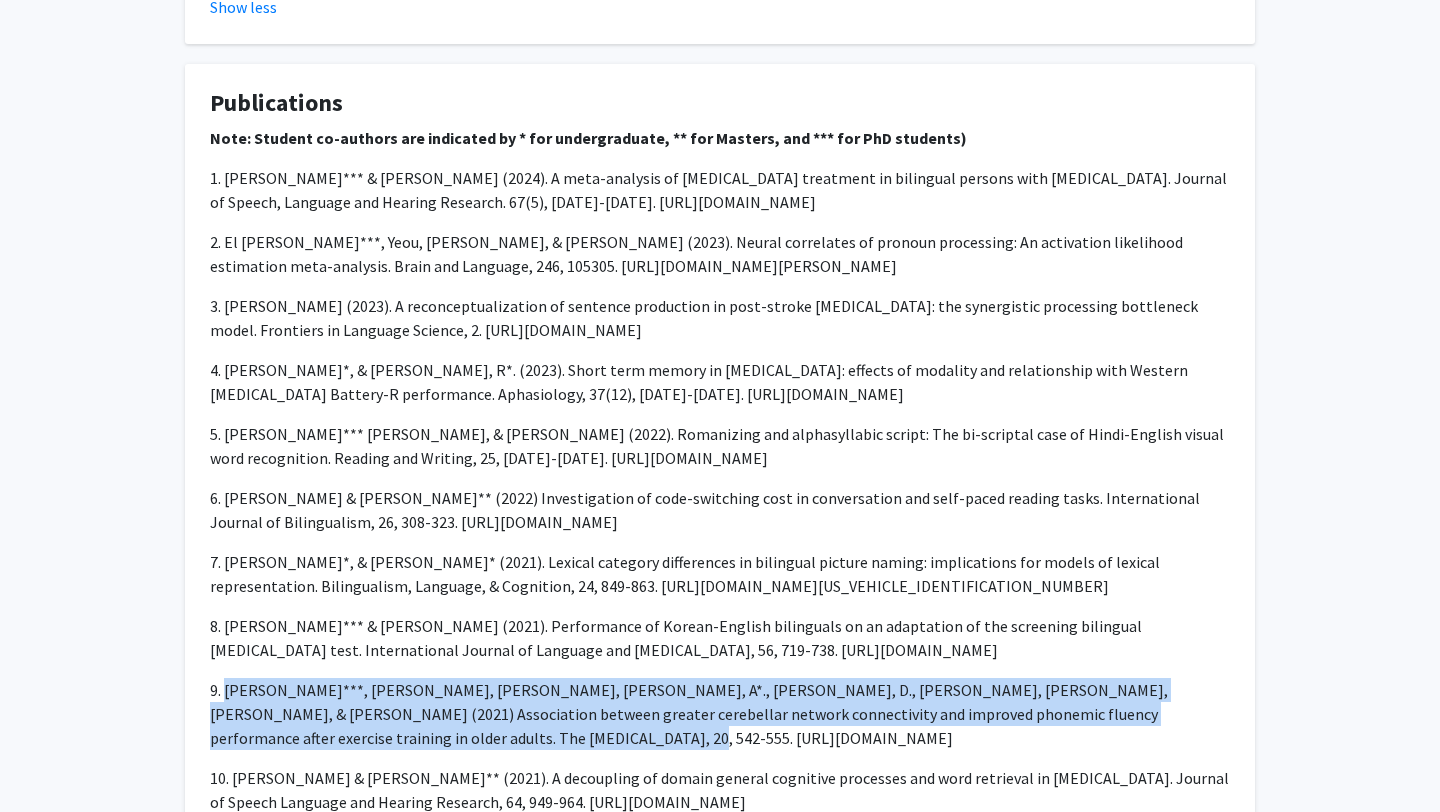 drag, startPoint x: 224, startPoint y: 667, endPoint x: 647, endPoint y: 706, distance: 424.79407 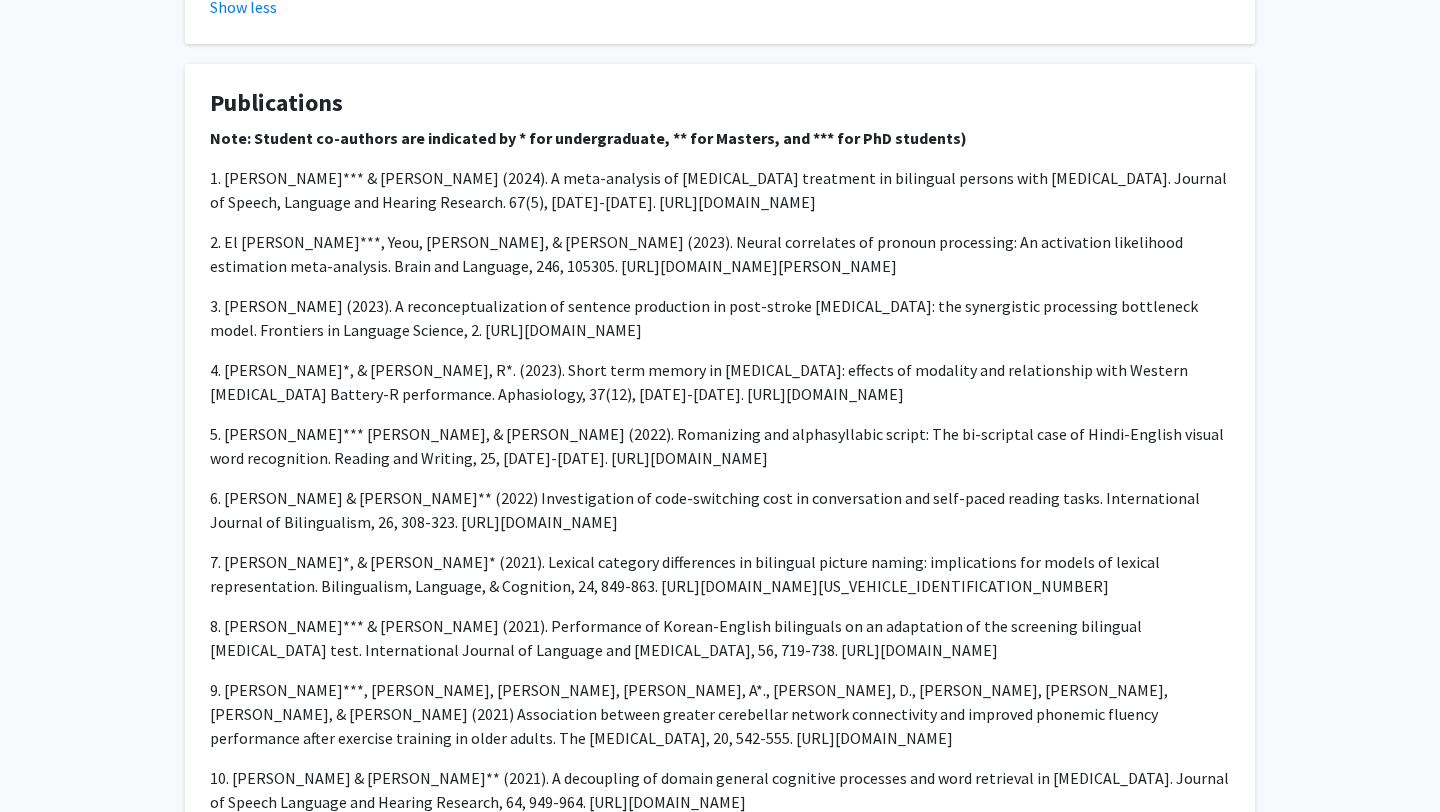 click on "9. Won, J.***, Faroqi-Shah, Y., Williams, A*., Callow, D., Awoyemi, A., Nielson, K.A., & Smith, J. C. (2021) Association between greater cerebellar network connectivity and improved phonemic fluency performance after exercise training in older adults. The Cerebellum, 20, 542-555. https://doi.org/10.1007/s12311-020-01218-3" 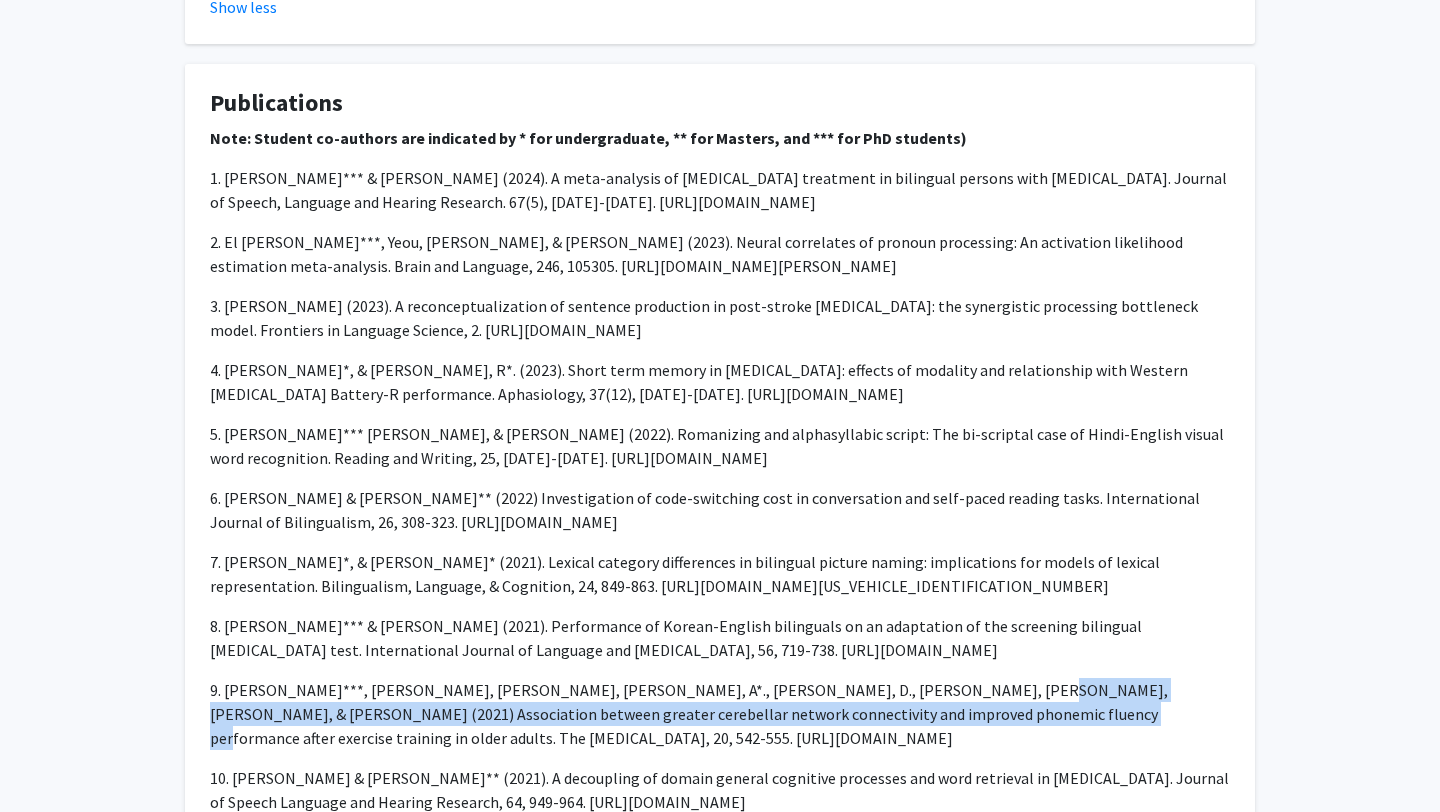 drag, startPoint x: 880, startPoint y: 665, endPoint x: 850, endPoint y: 695, distance: 42.426407 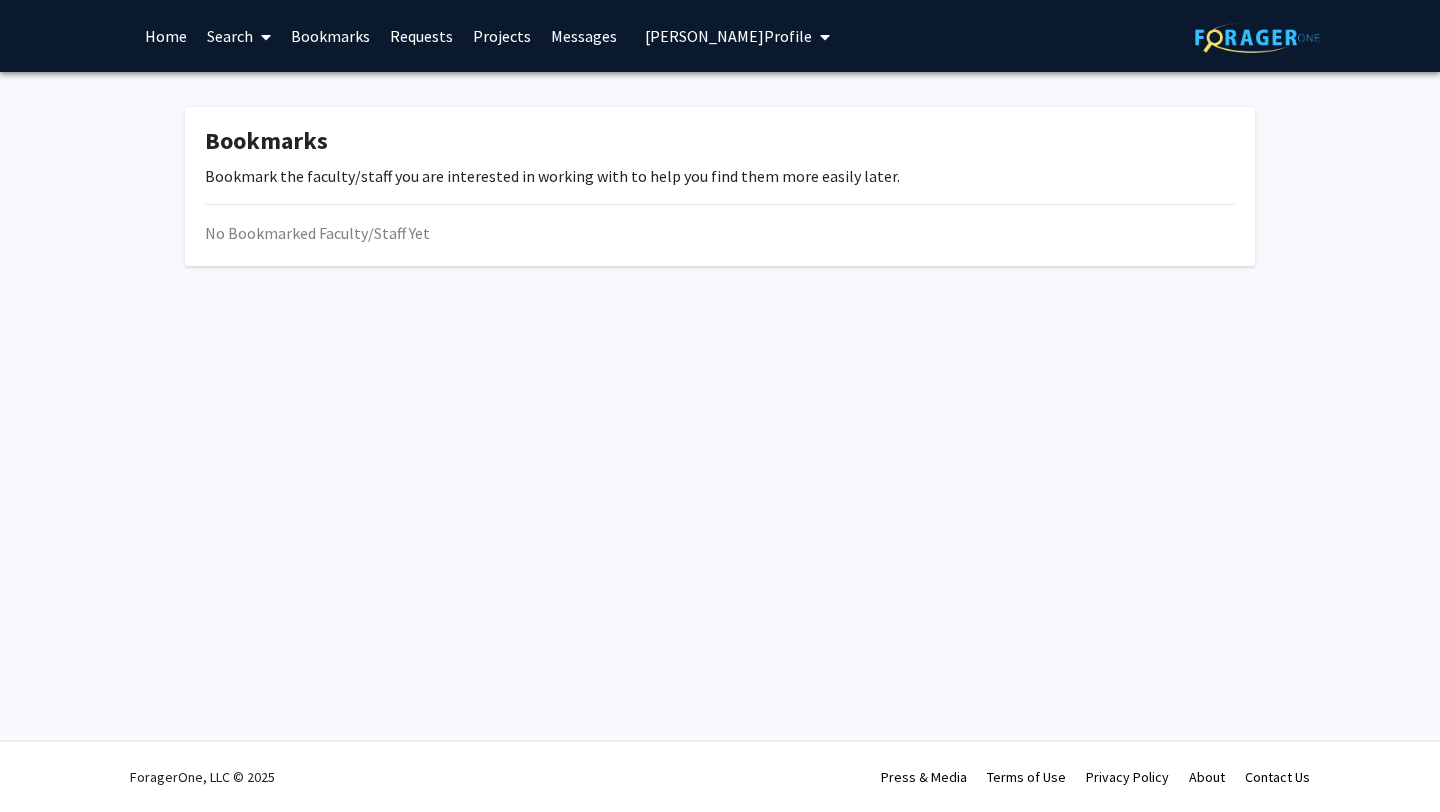scroll, scrollTop: 0, scrollLeft: 0, axis: both 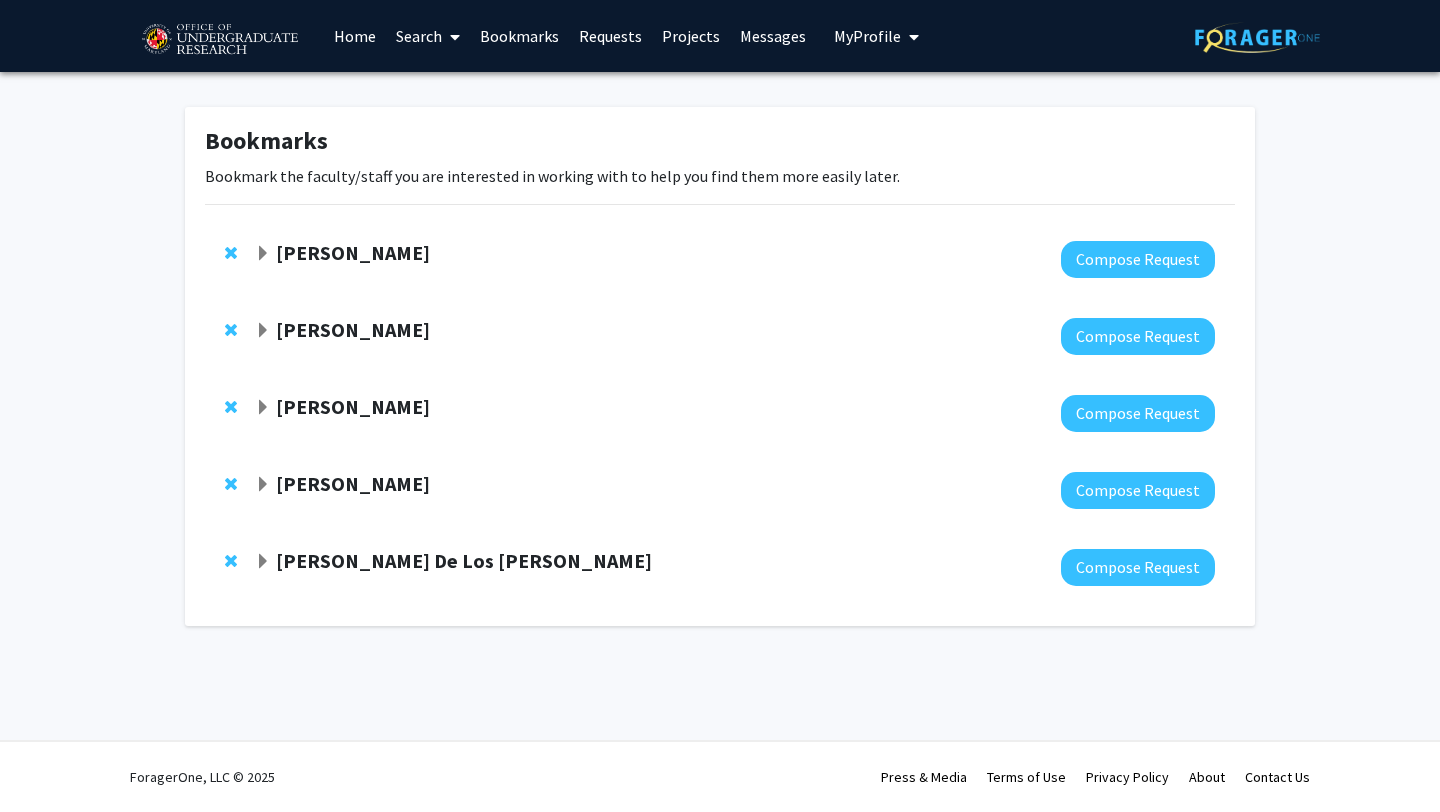 click on "Leah Dodson" 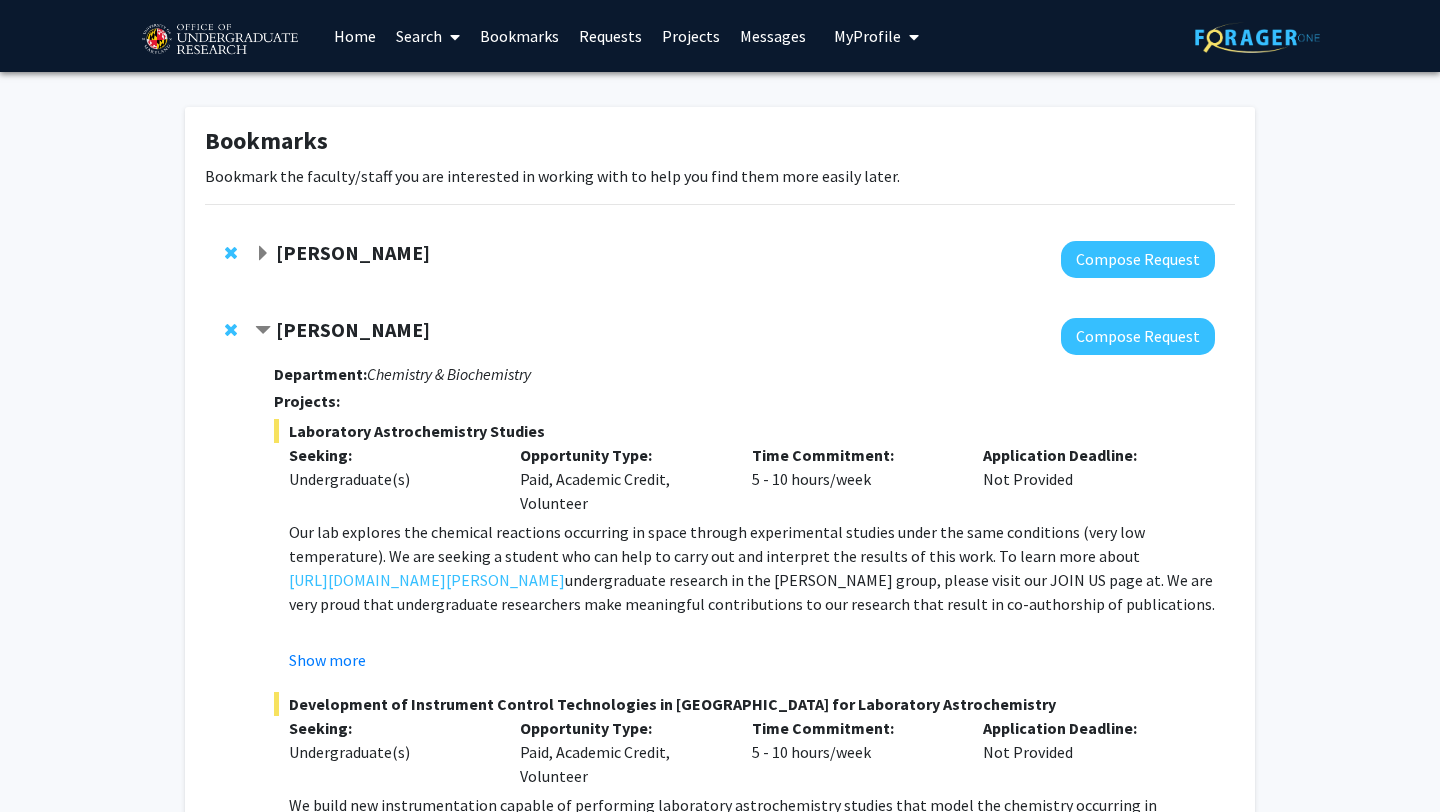 click on "Leah Dodson" 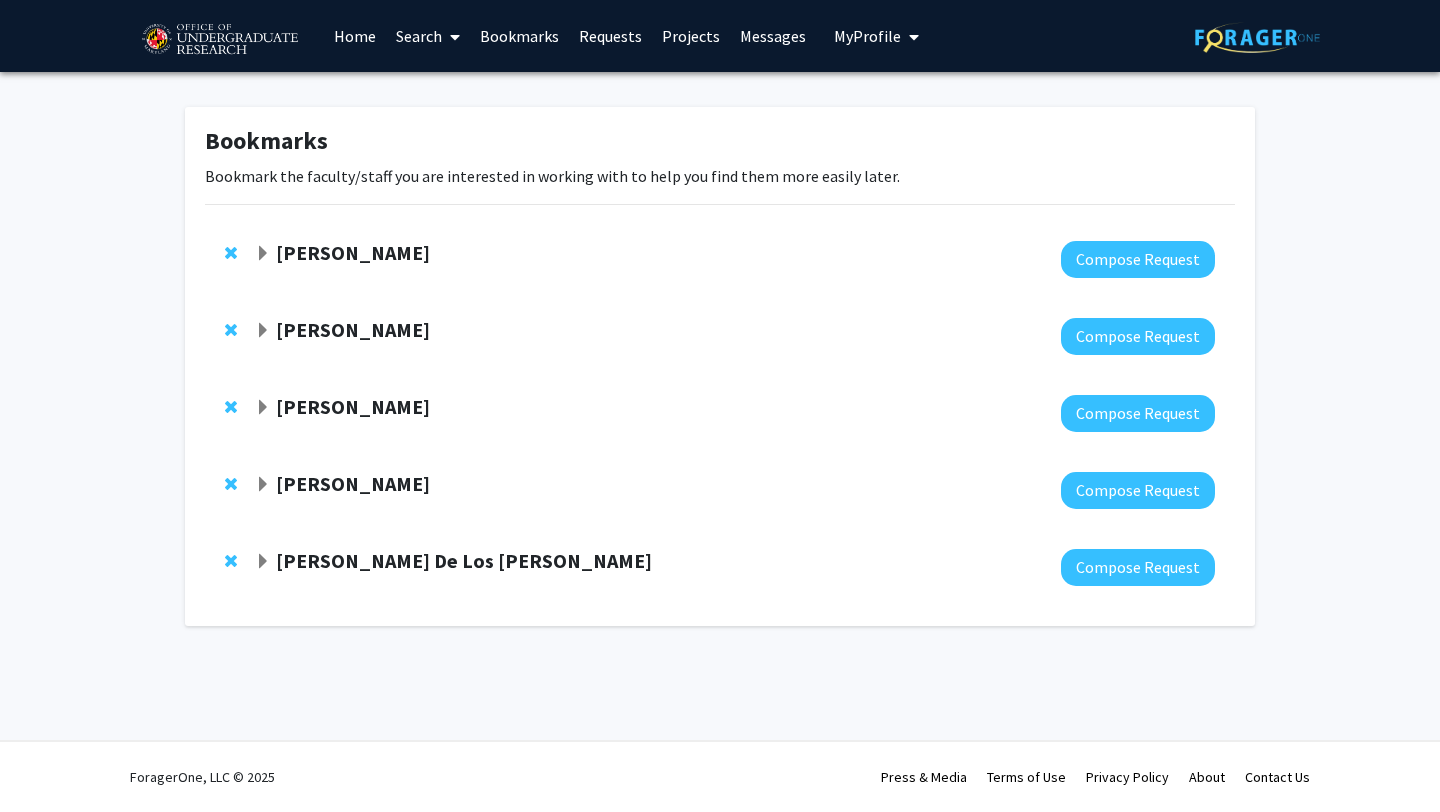 click on "[PERSON_NAME]" 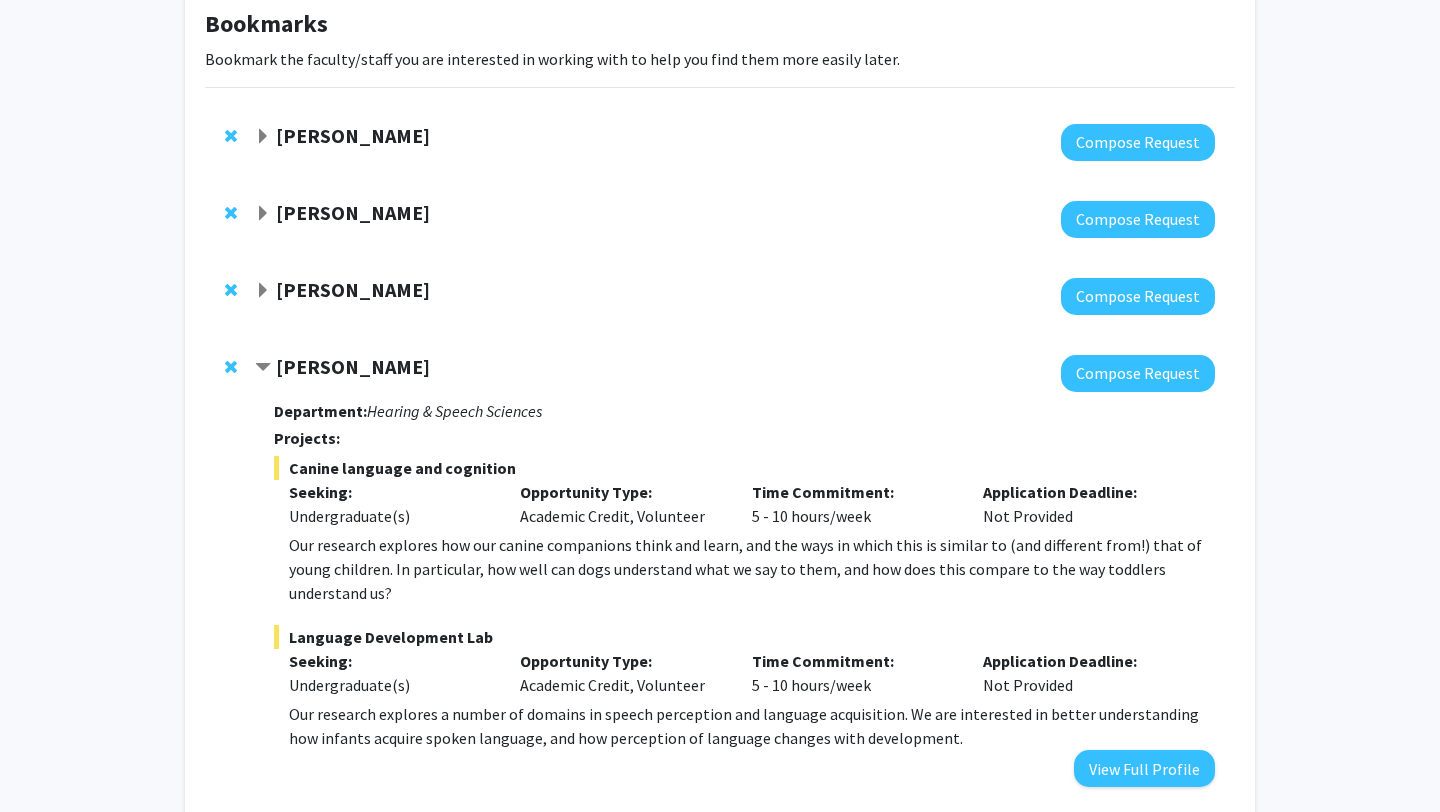 scroll, scrollTop: 116, scrollLeft: 0, axis: vertical 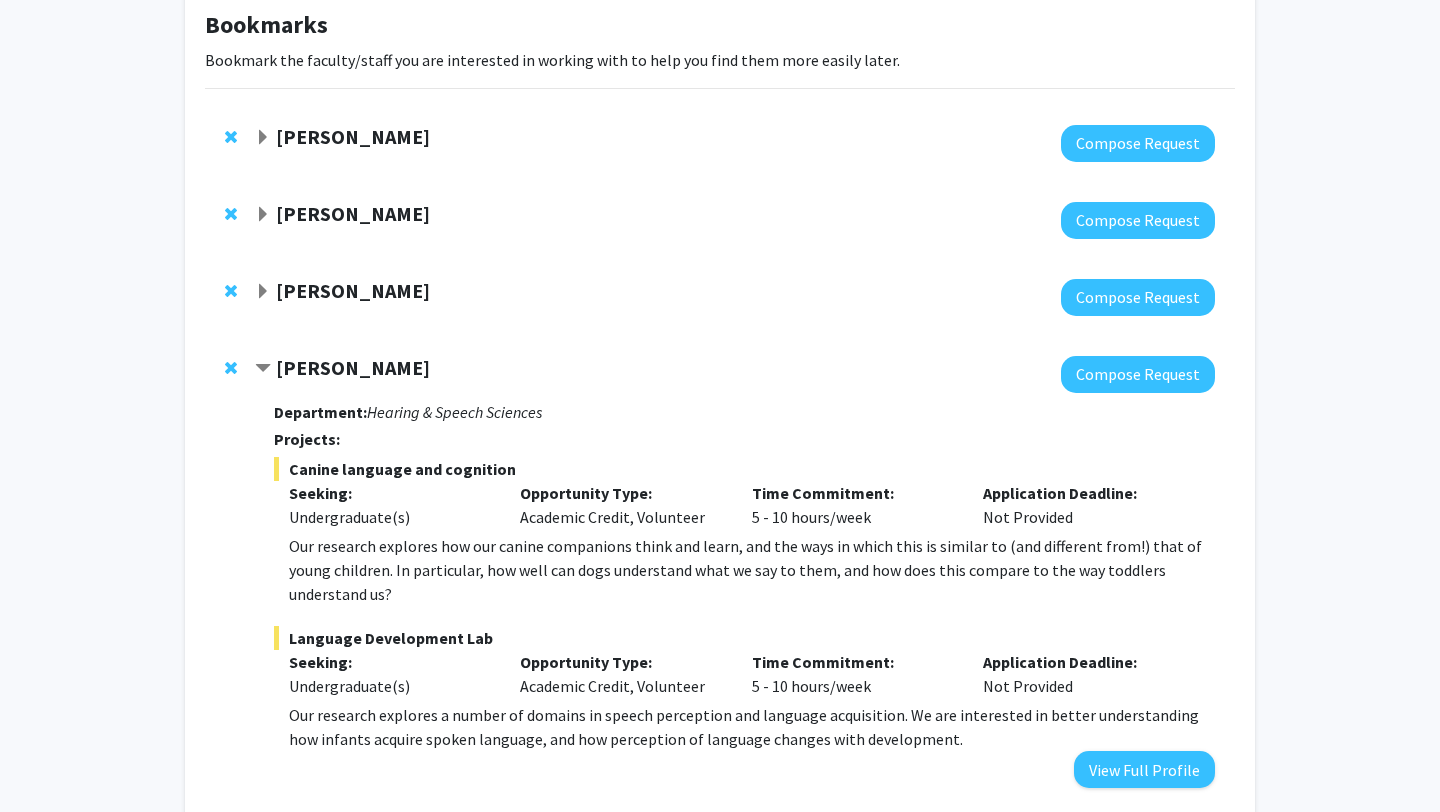 click on "[PERSON_NAME]" 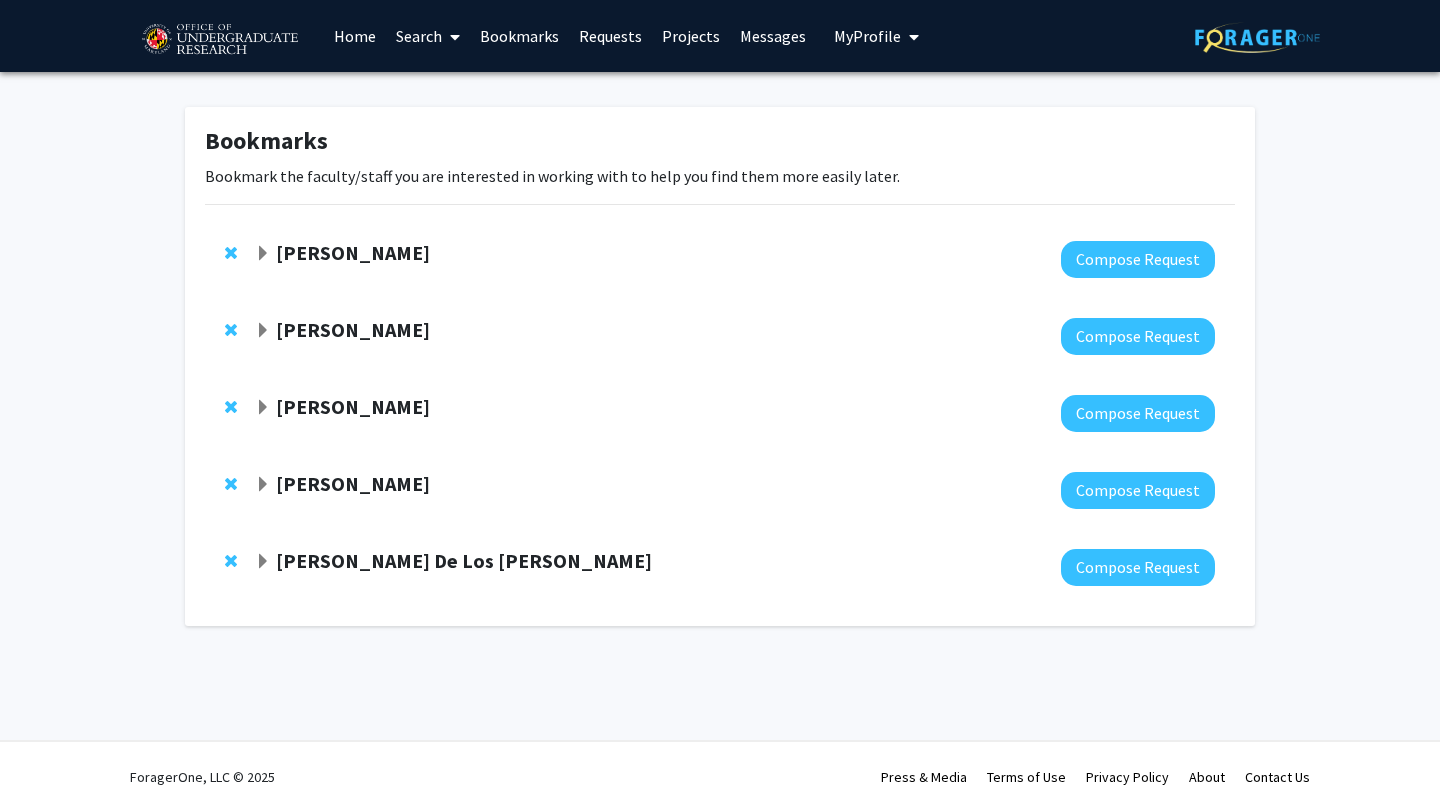 click on "Andres De Los Reyes" 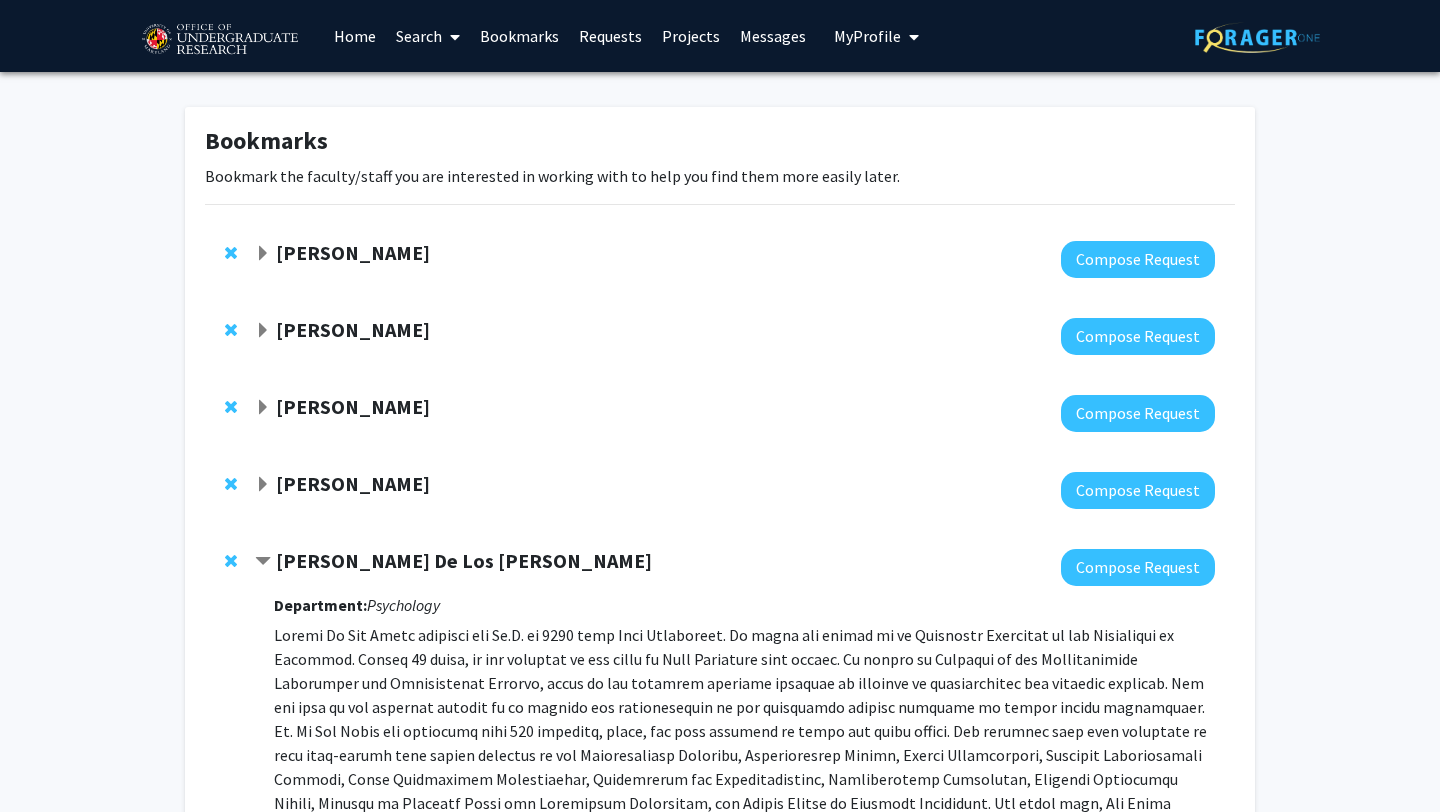 click on "Andres De Los Reyes" 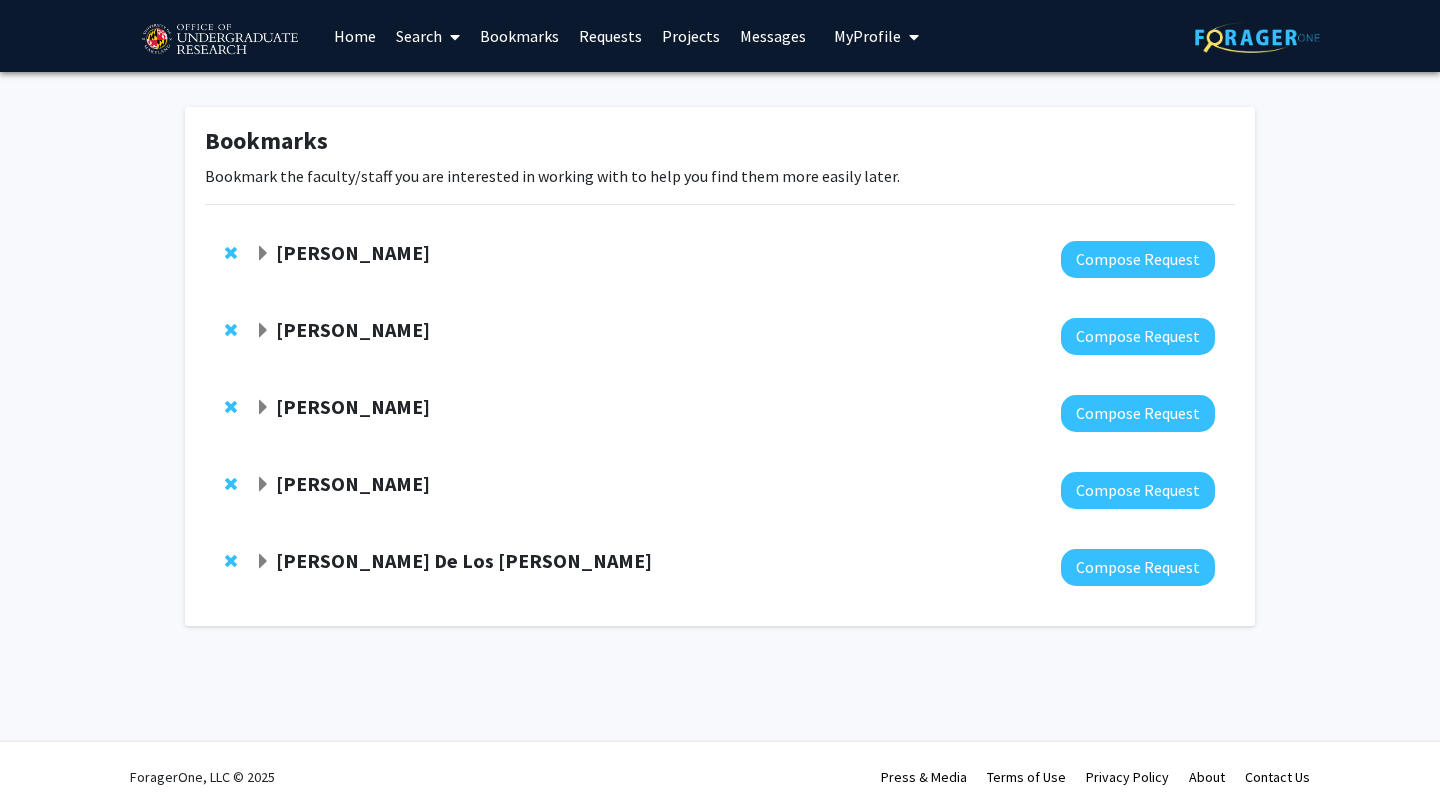 click on "[PERSON_NAME]" 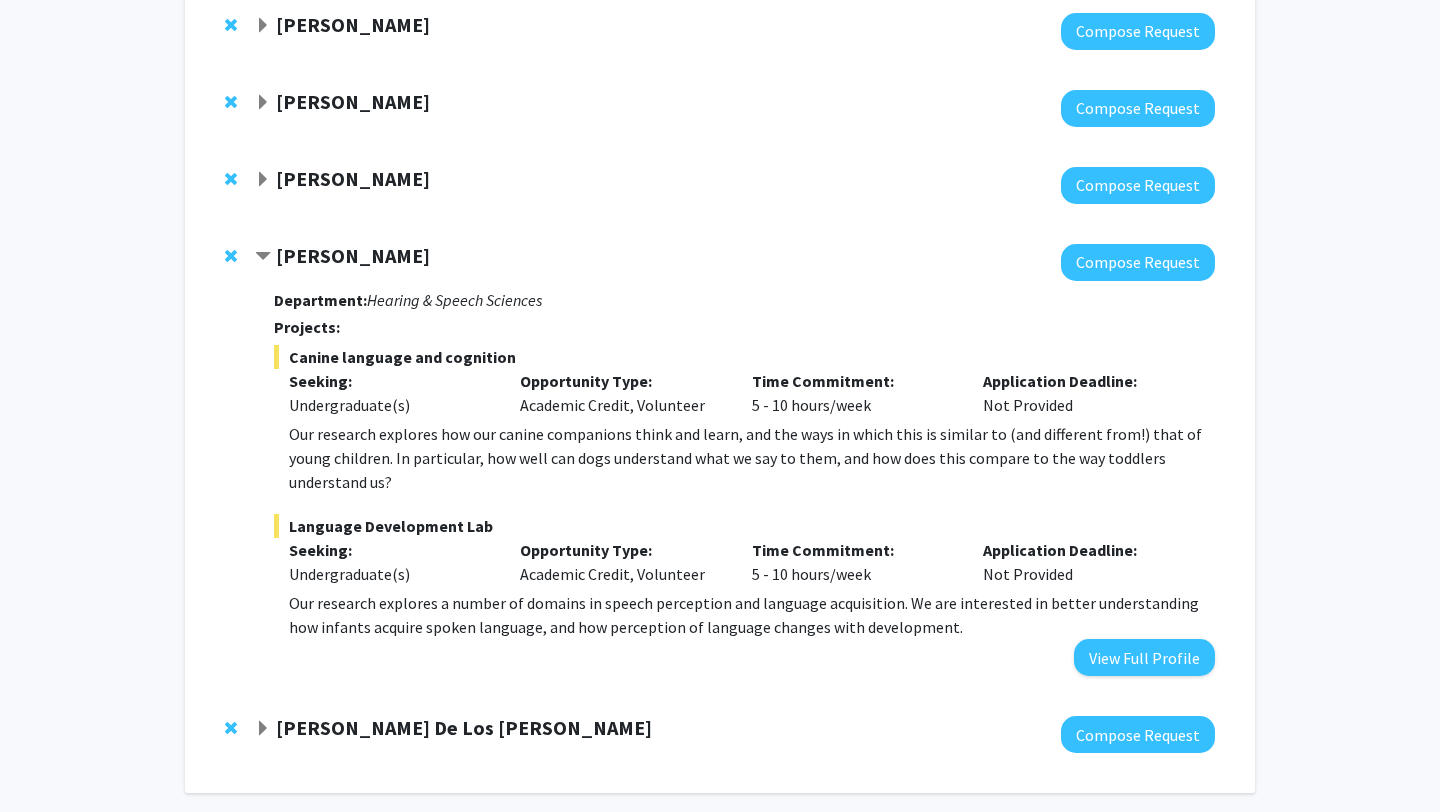scroll, scrollTop: 314, scrollLeft: 0, axis: vertical 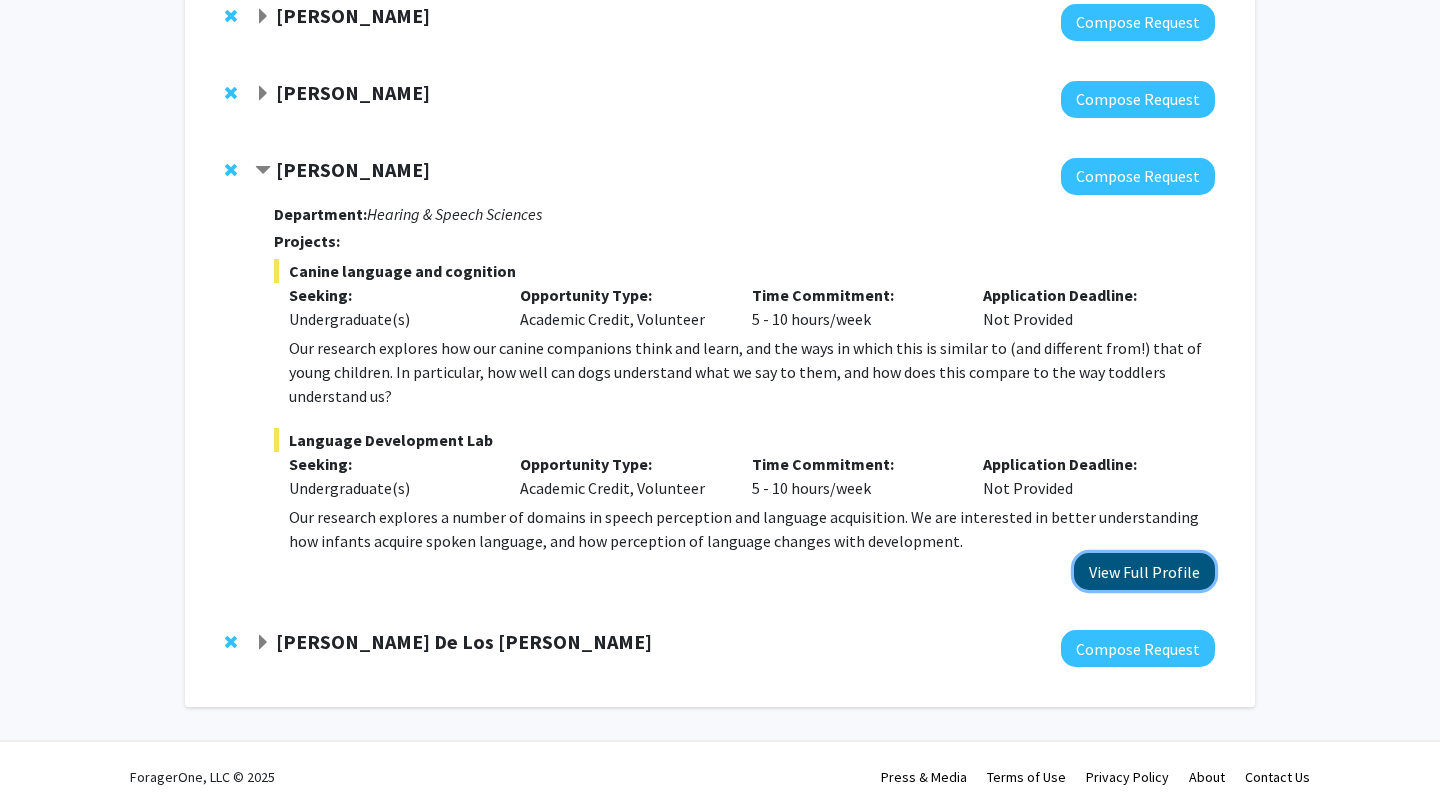click on "View Full Profile" at bounding box center [1144, 571] 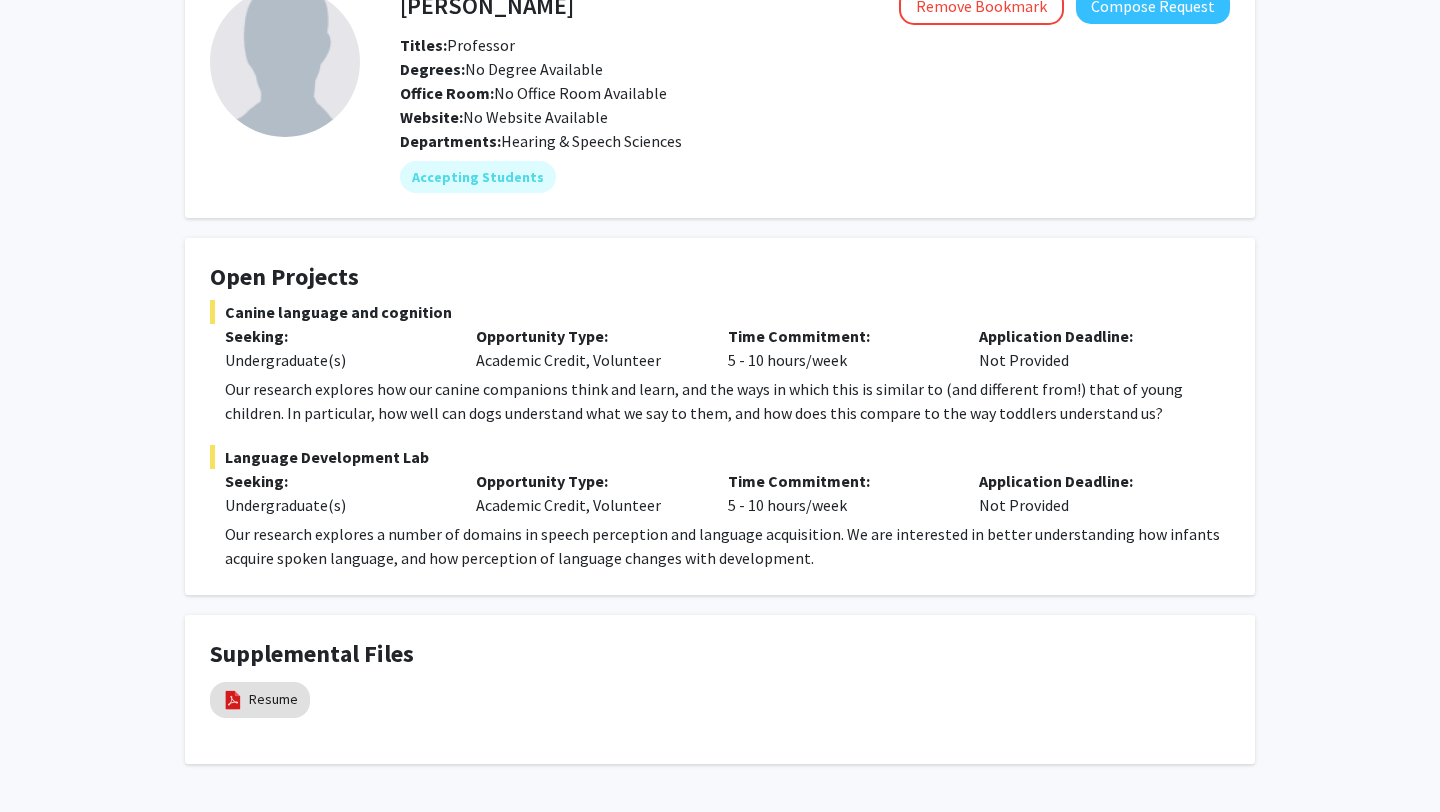 scroll, scrollTop: 122, scrollLeft: 0, axis: vertical 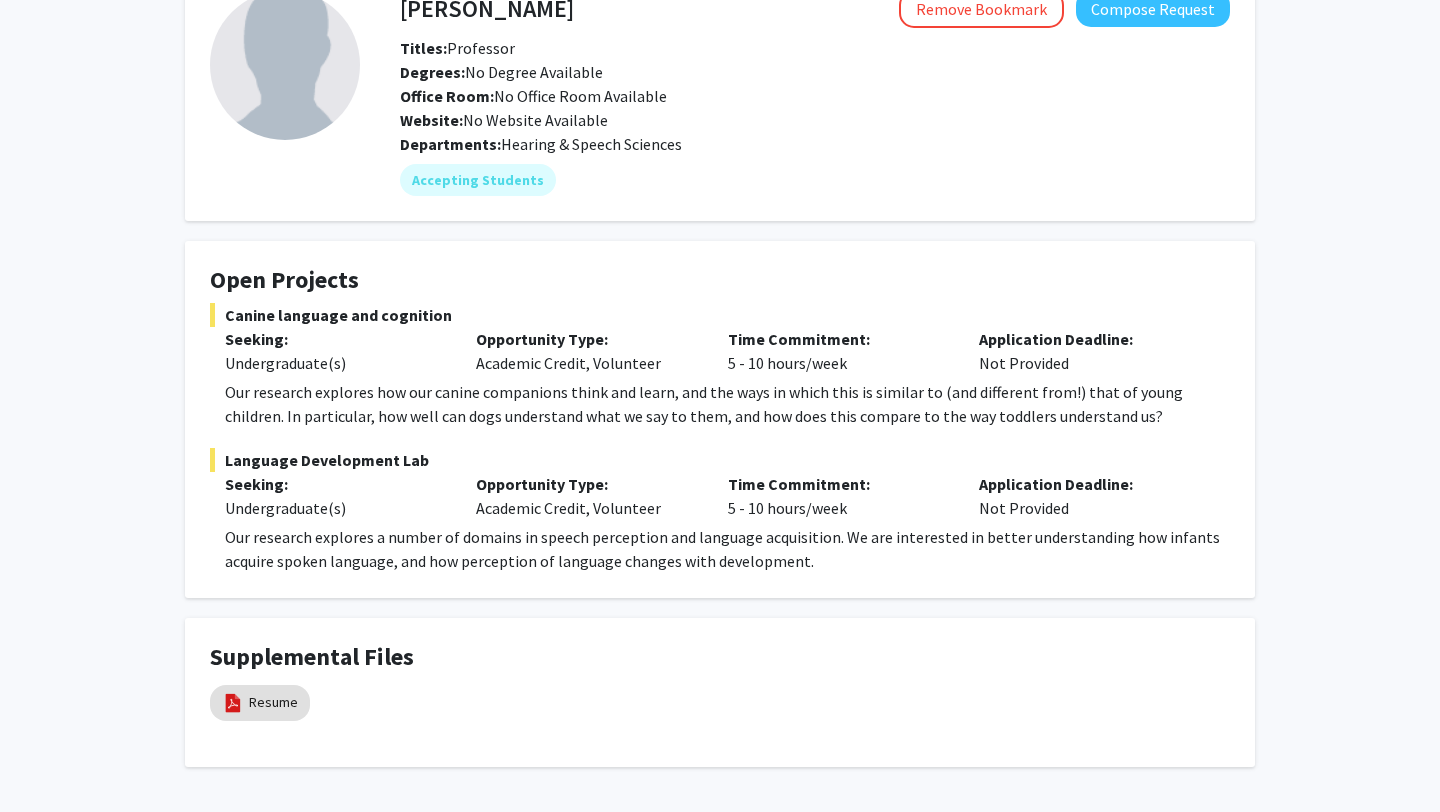 click on "Our research explores a number of domains in speech perception and language acquisition. We are interested in better understanding how infants acquire spoken language, and how perception of language changes with development." 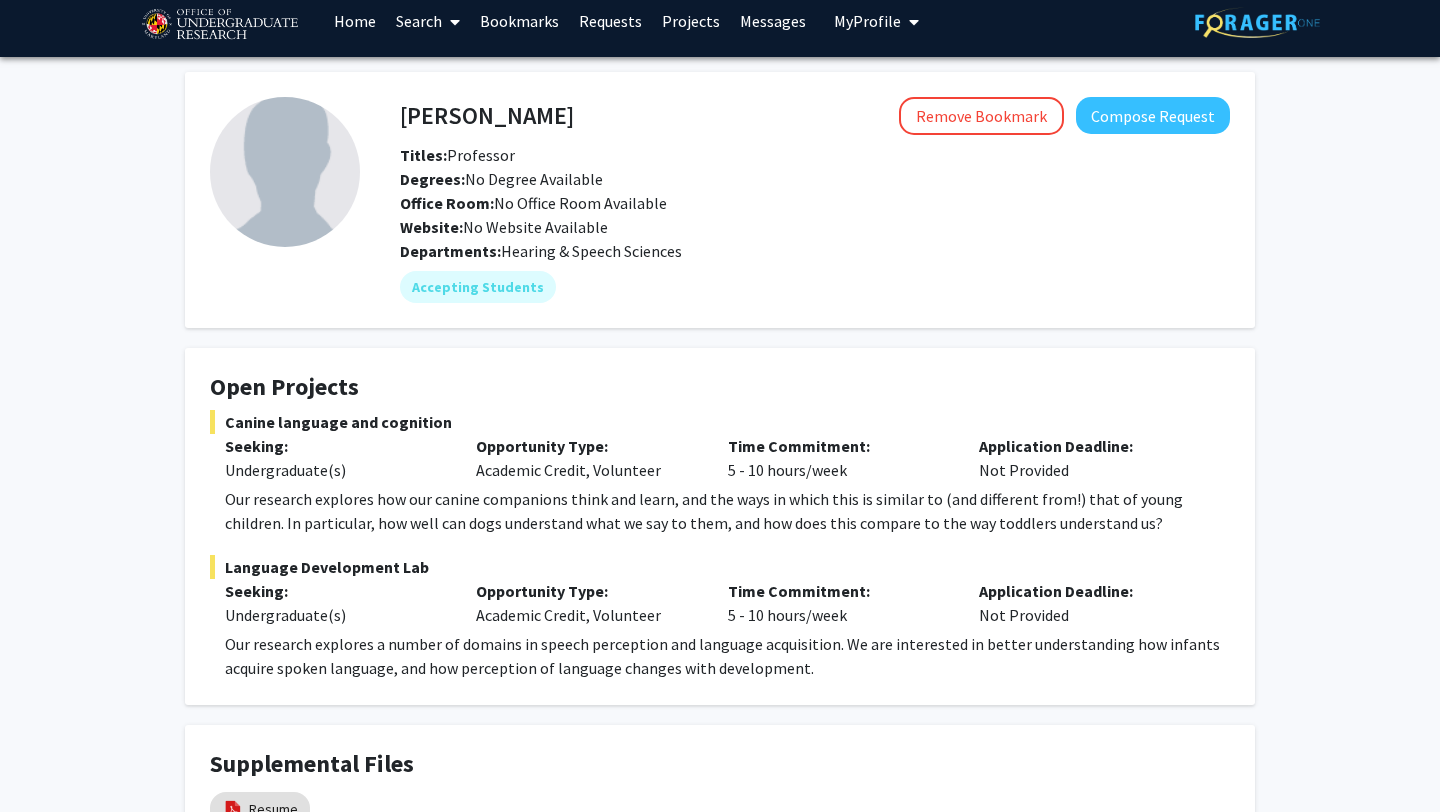 scroll, scrollTop: 5, scrollLeft: 0, axis: vertical 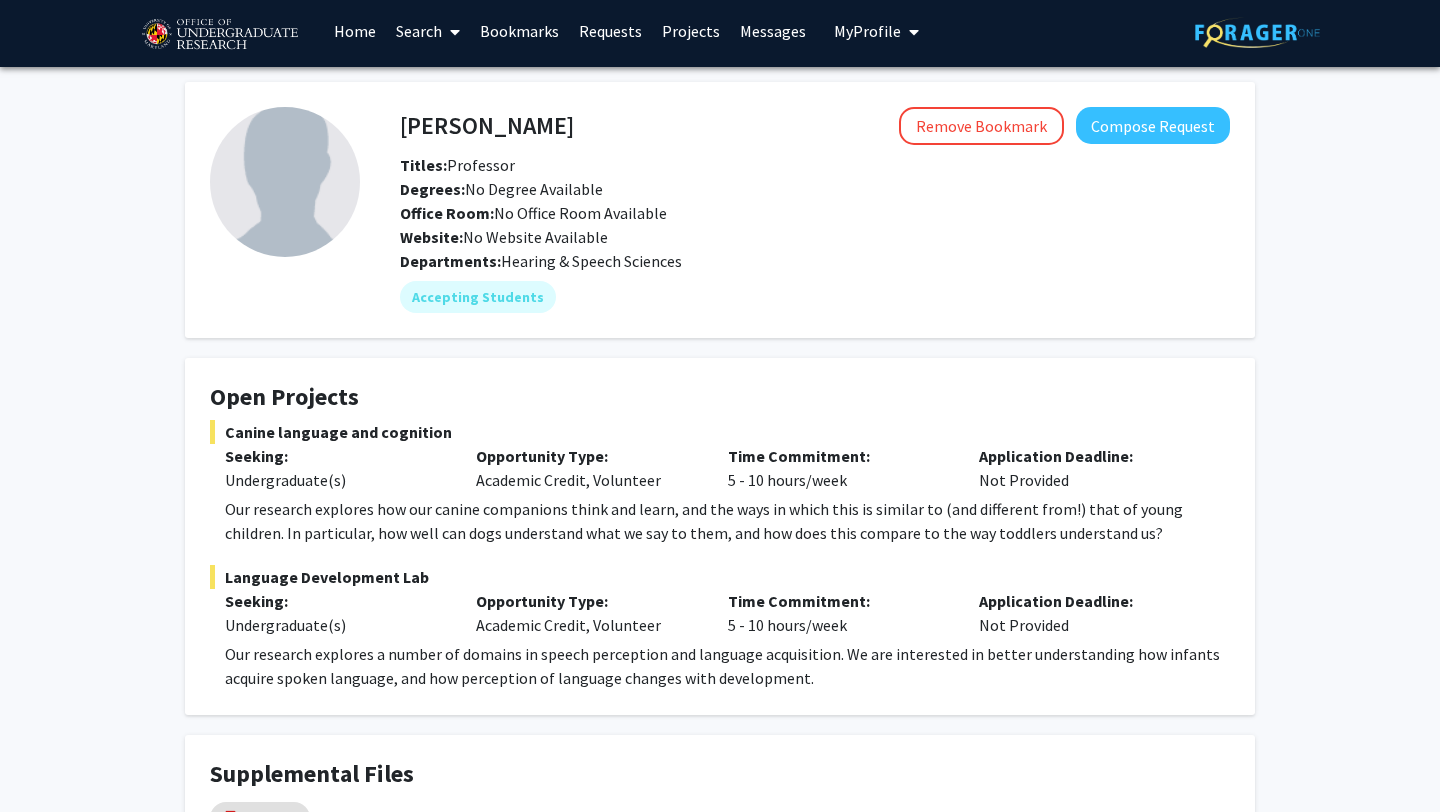 drag, startPoint x: 399, startPoint y: 121, endPoint x: 644, endPoint y: 120, distance: 245.00204 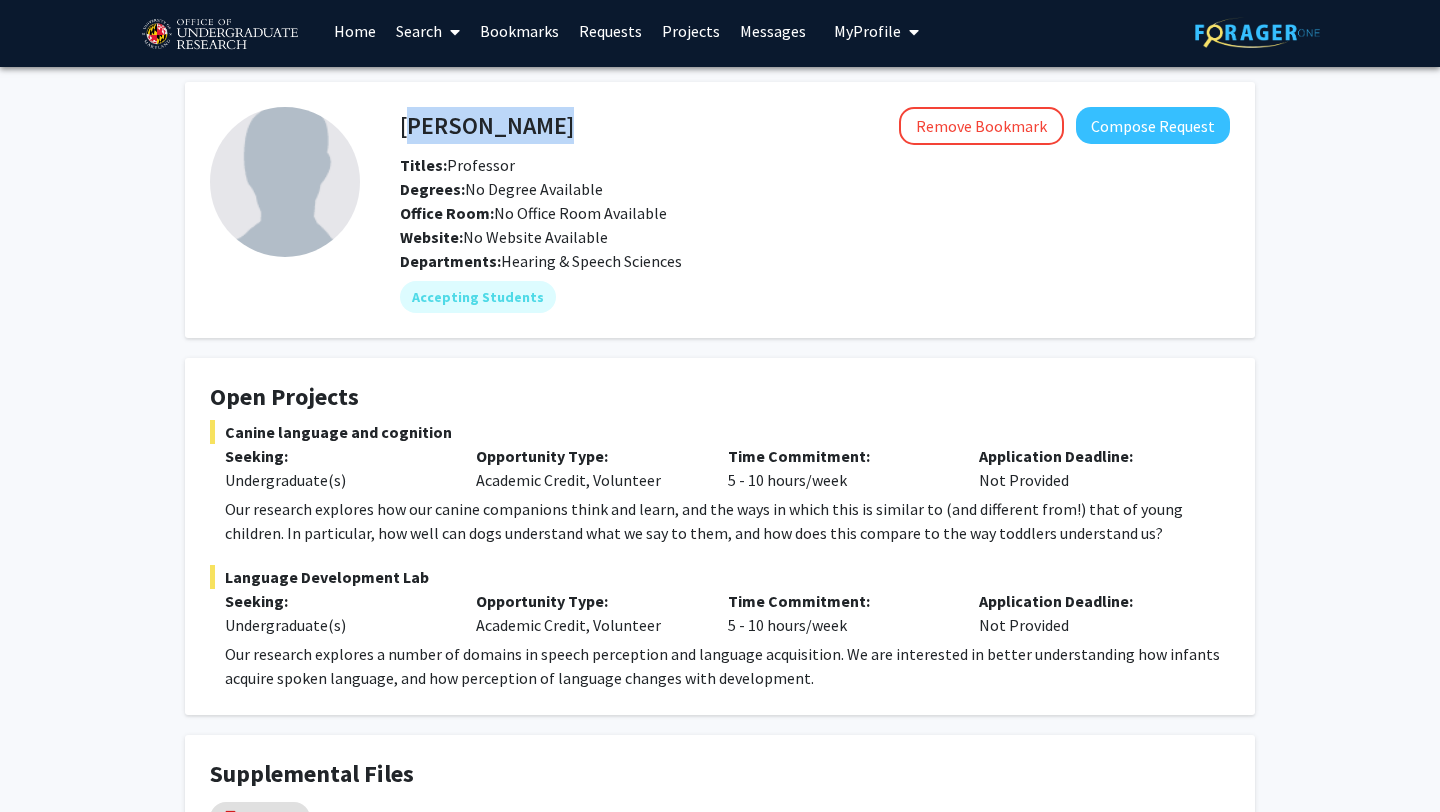 drag, startPoint x: 619, startPoint y: 129, endPoint x: 402, endPoint y: 136, distance: 217.11287 